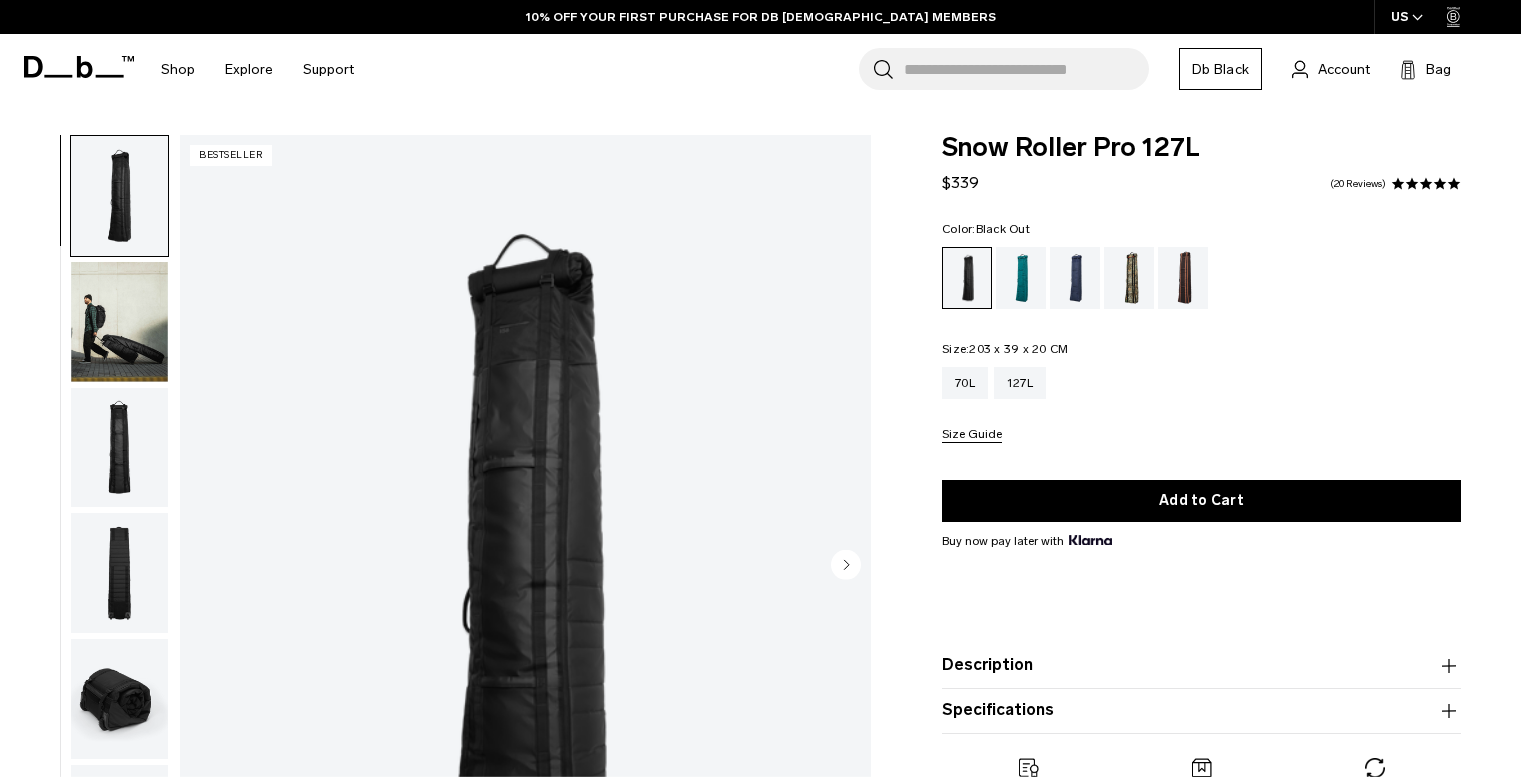 scroll, scrollTop: 0, scrollLeft: 0, axis: both 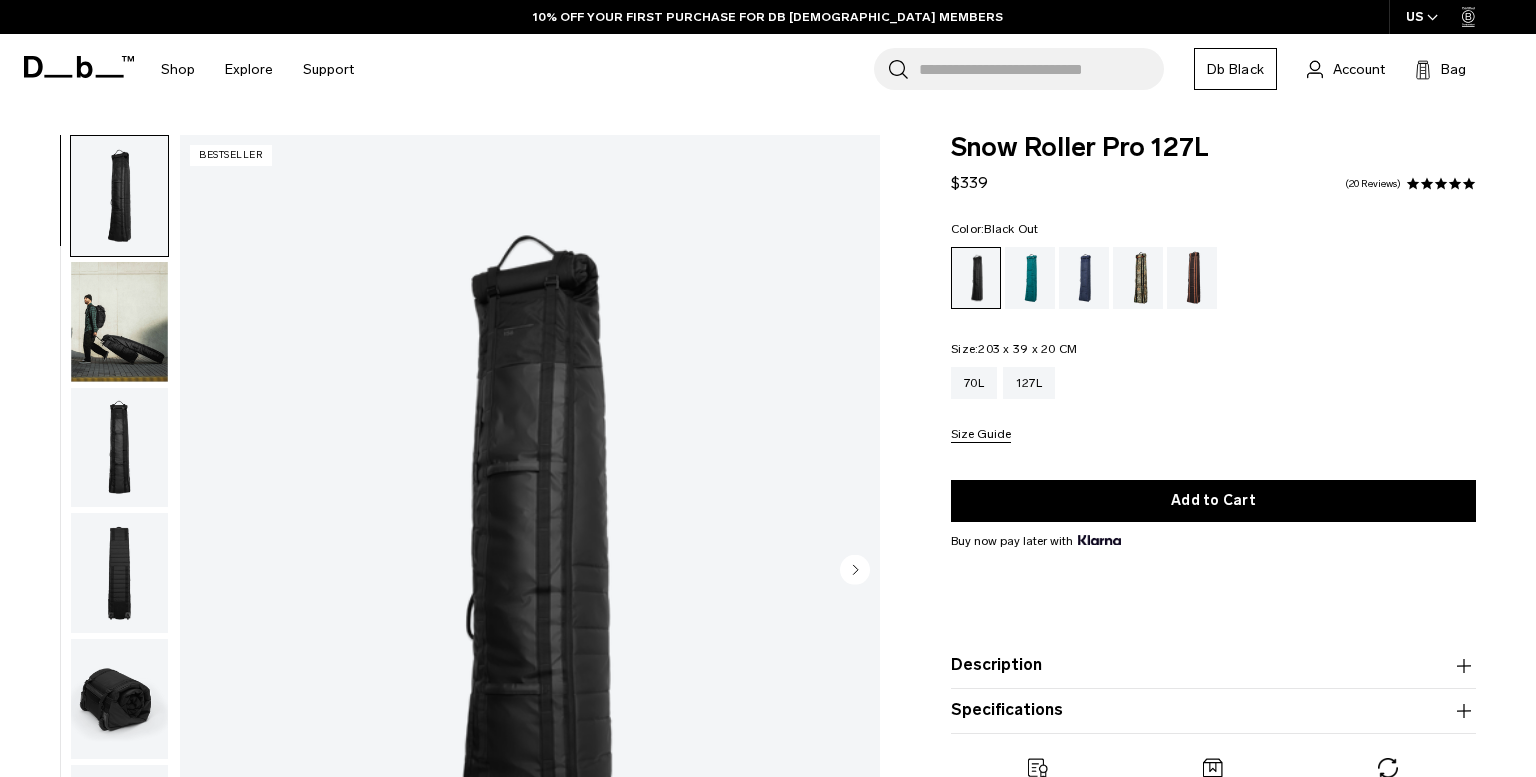 click at bounding box center (1213, 278) 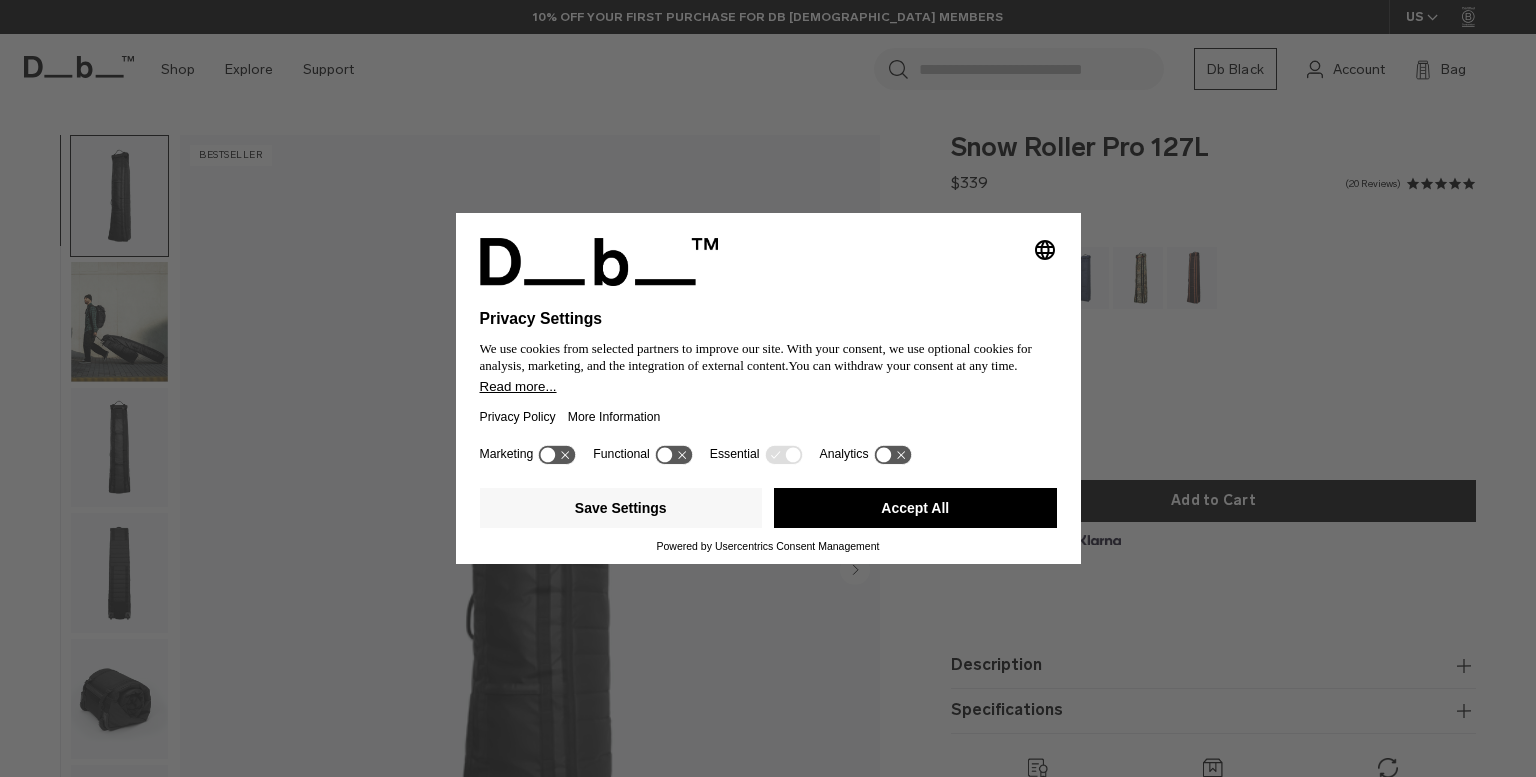 click 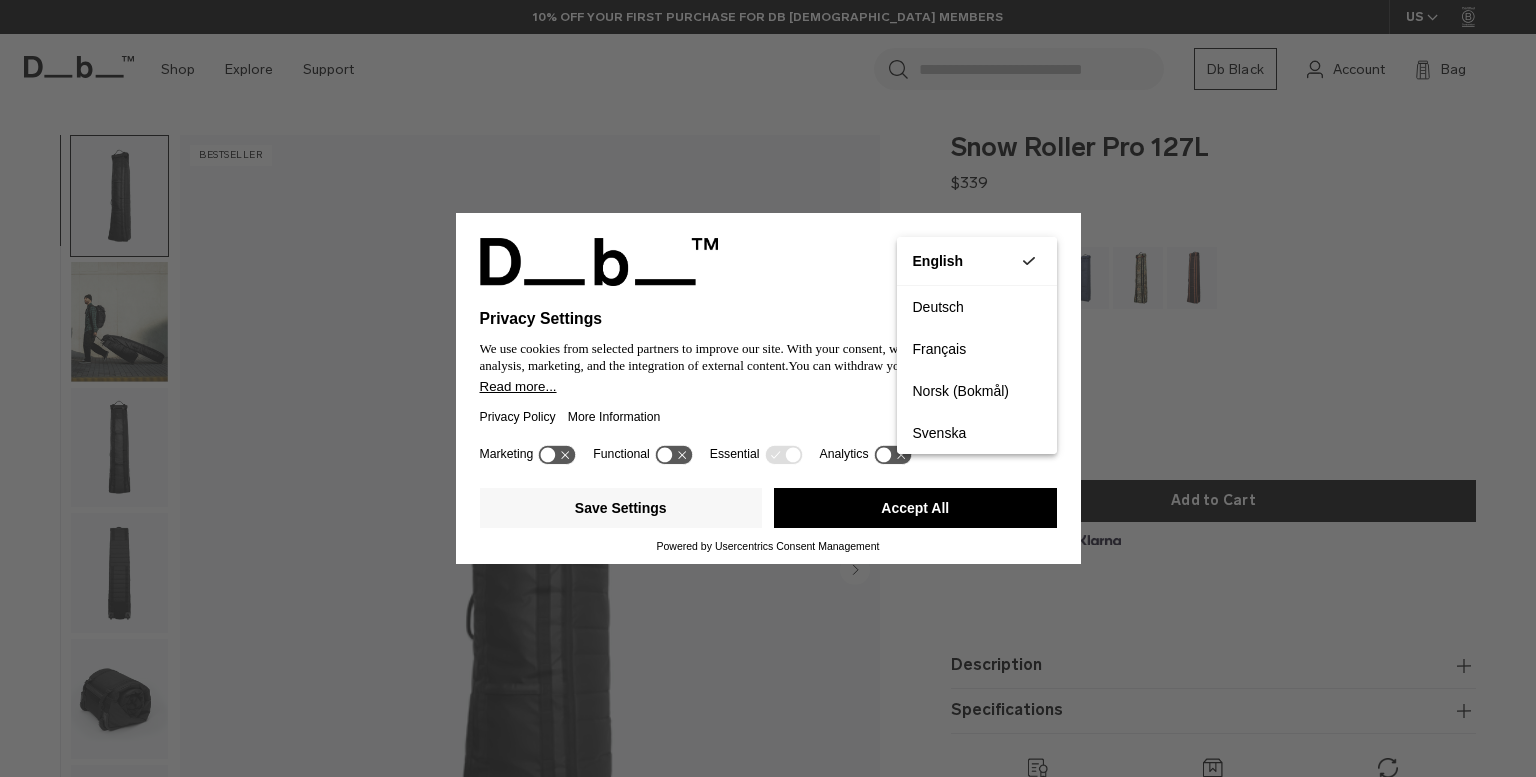 click on "Privacy Settings We use cookies from selected partners to improve our site. With your consent, we use optional cookies for analysis, marketing, and the integration of external content.  You can withdraw your consent at any time. Read more... Privacy Policy More Information Marketing Functional Essential Analytics Save Settings Accept All Powered by   Usercentrics Consent Management" at bounding box center (768, 388) 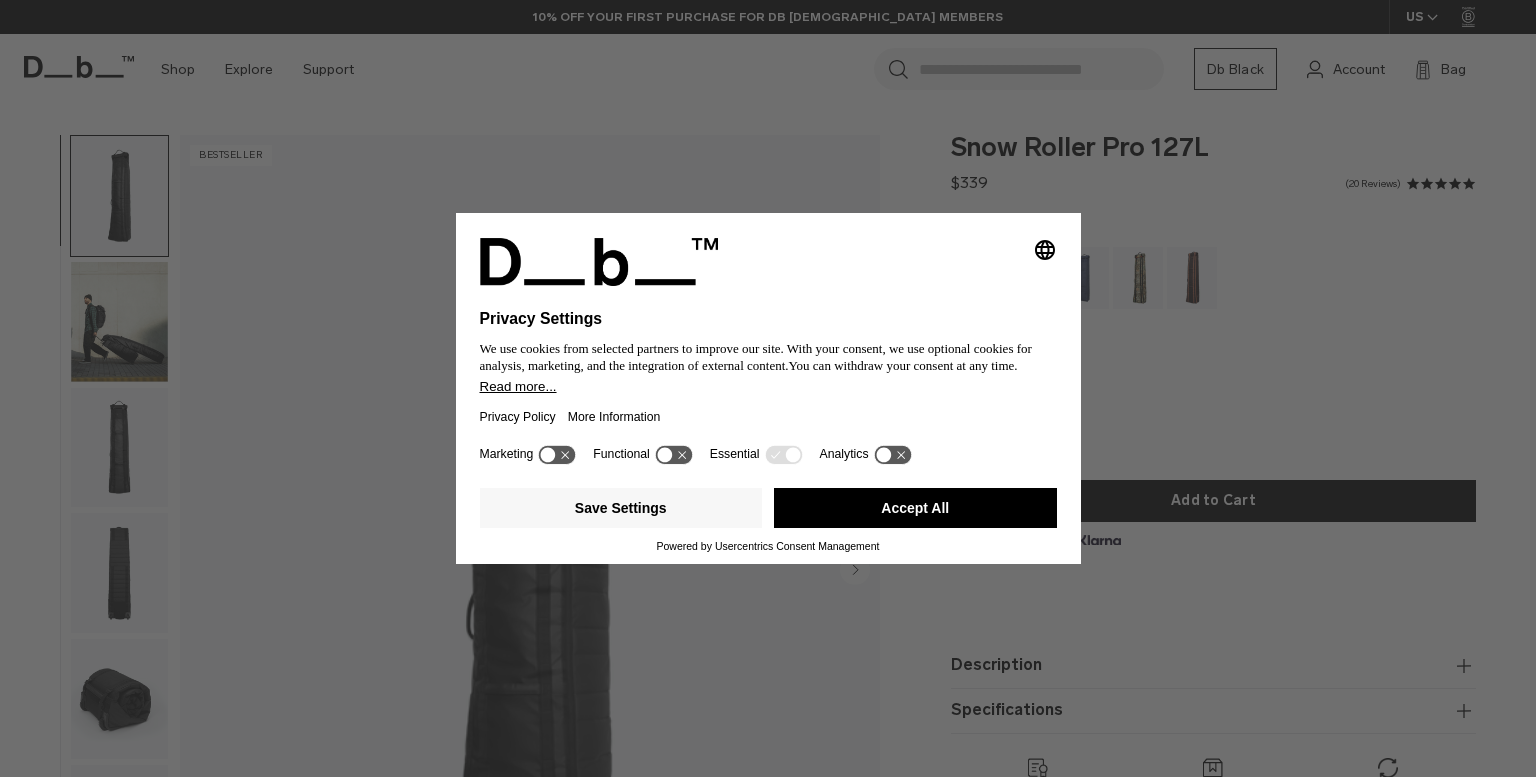 click on "Accept All" at bounding box center (915, 508) 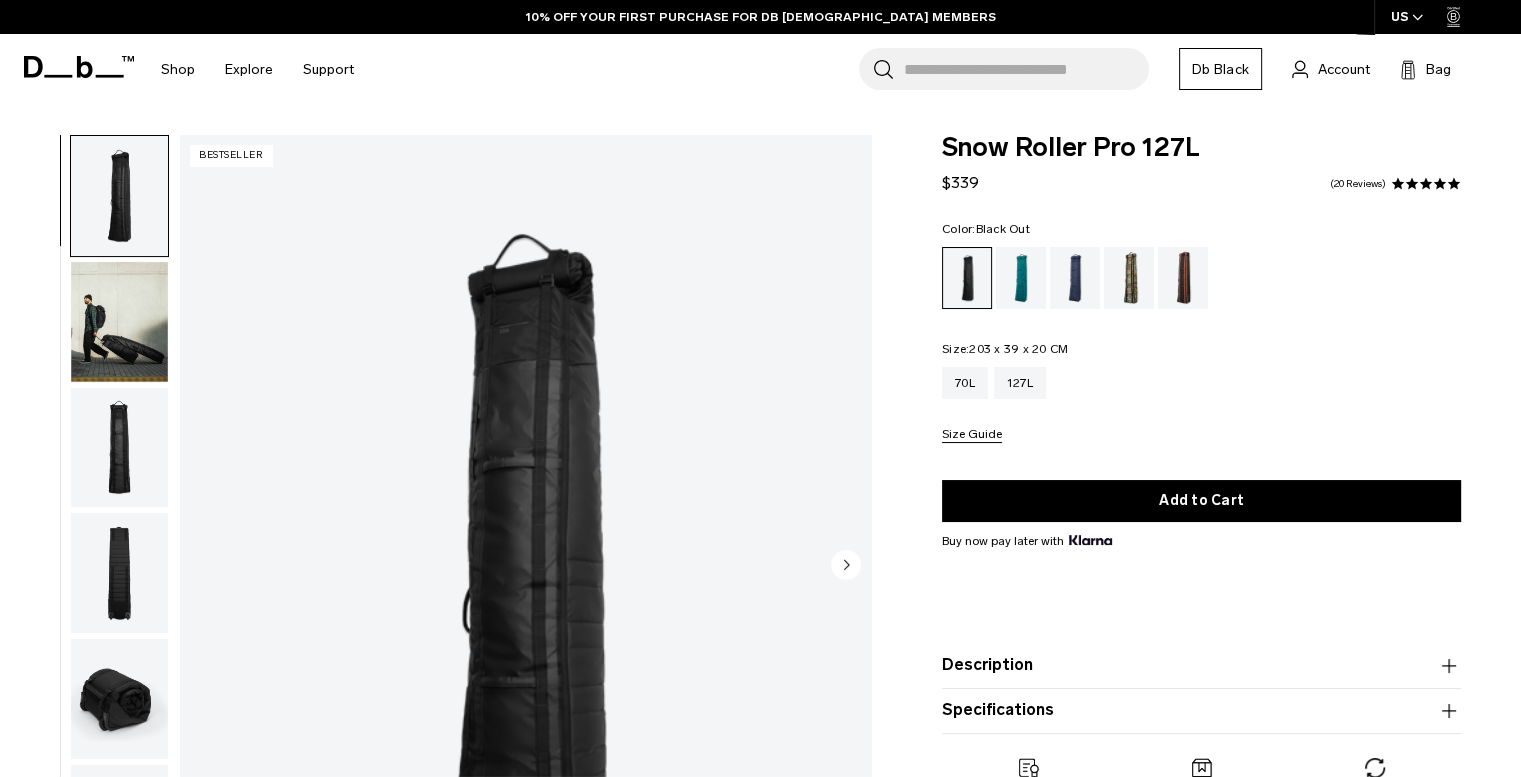 scroll, scrollTop: 0, scrollLeft: 0, axis: both 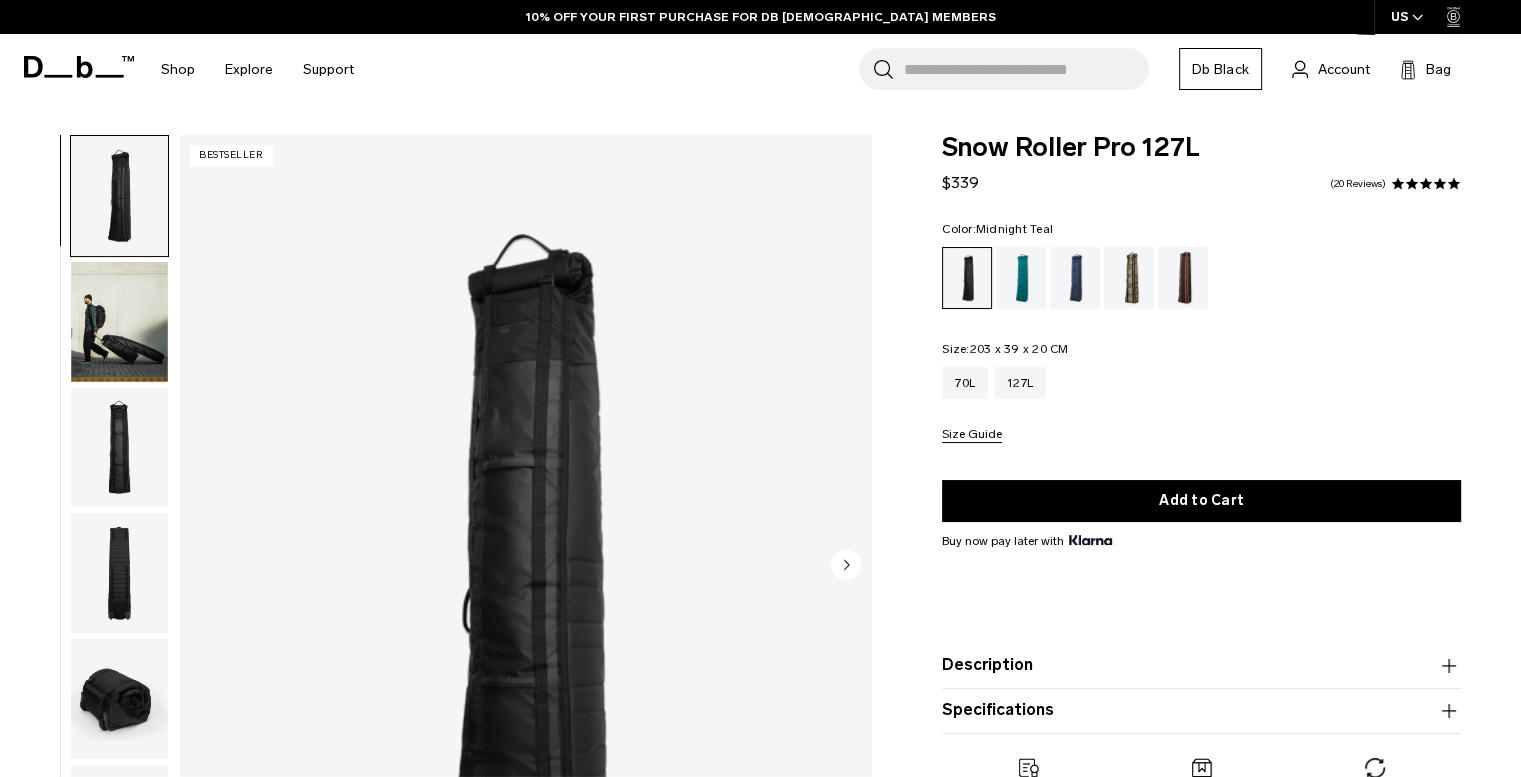 click at bounding box center [1021, 278] 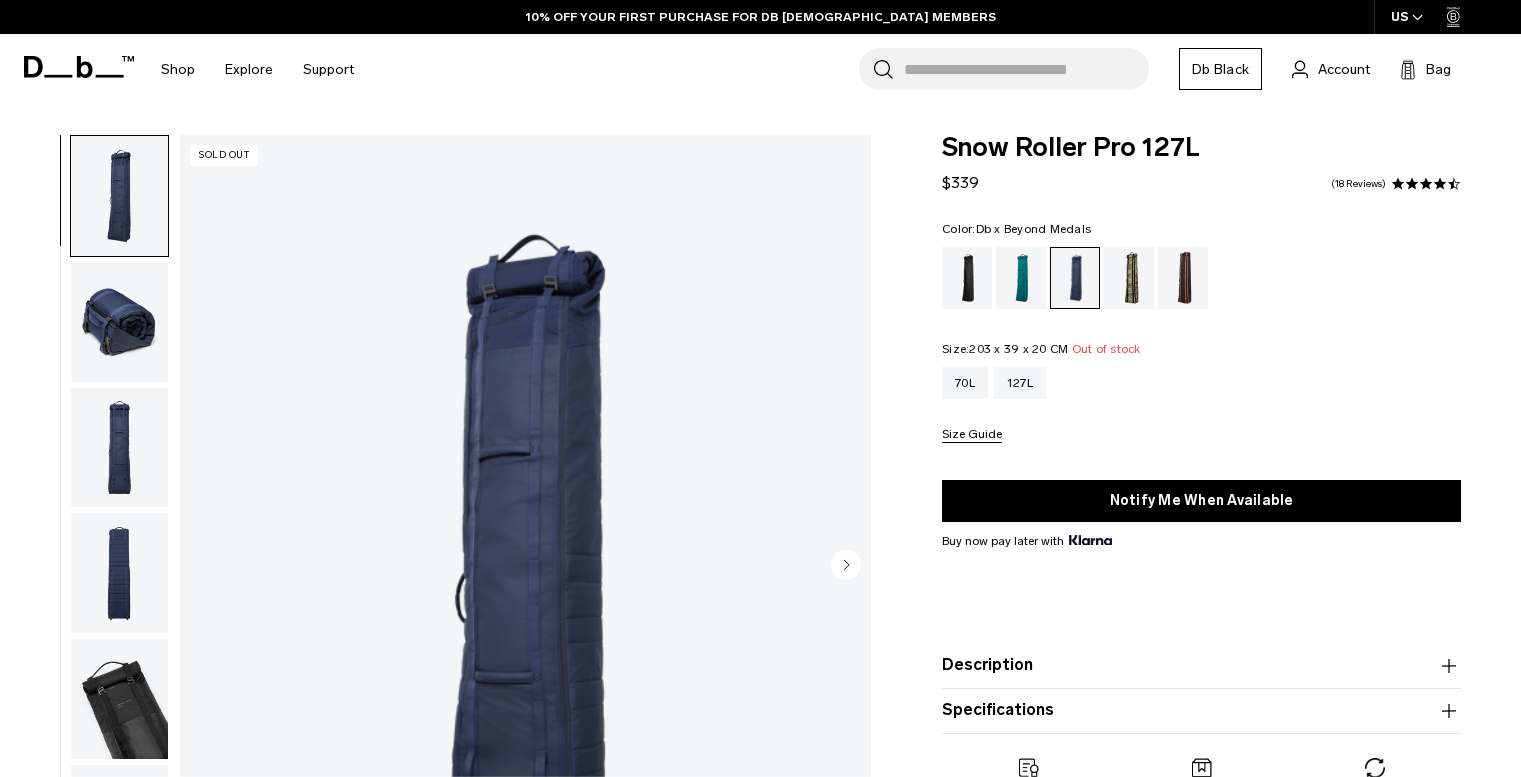 scroll, scrollTop: 0, scrollLeft: 0, axis: both 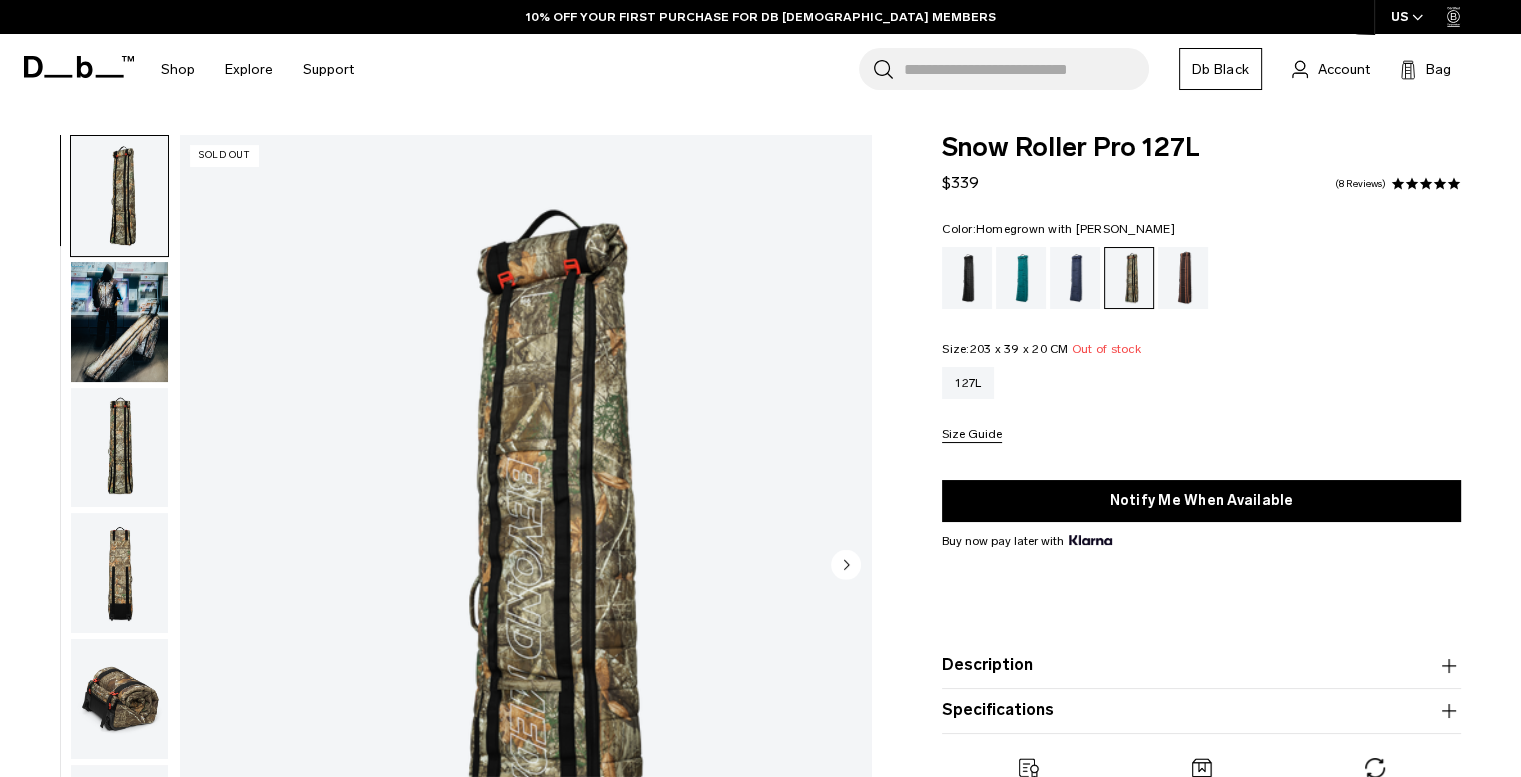 click at bounding box center [1183, 278] 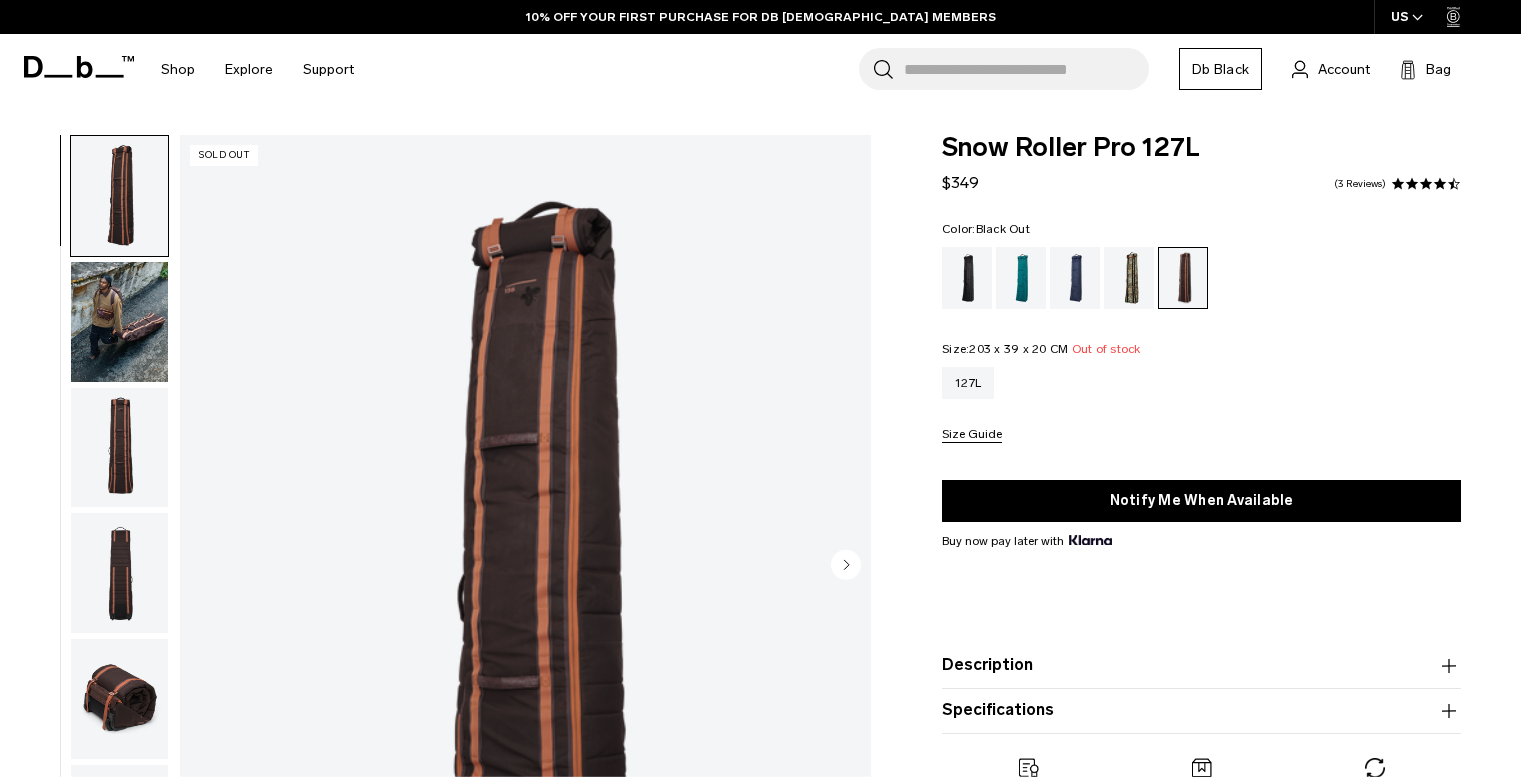 scroll, scrollTop: 0, scrollLeft: 0, axis: both 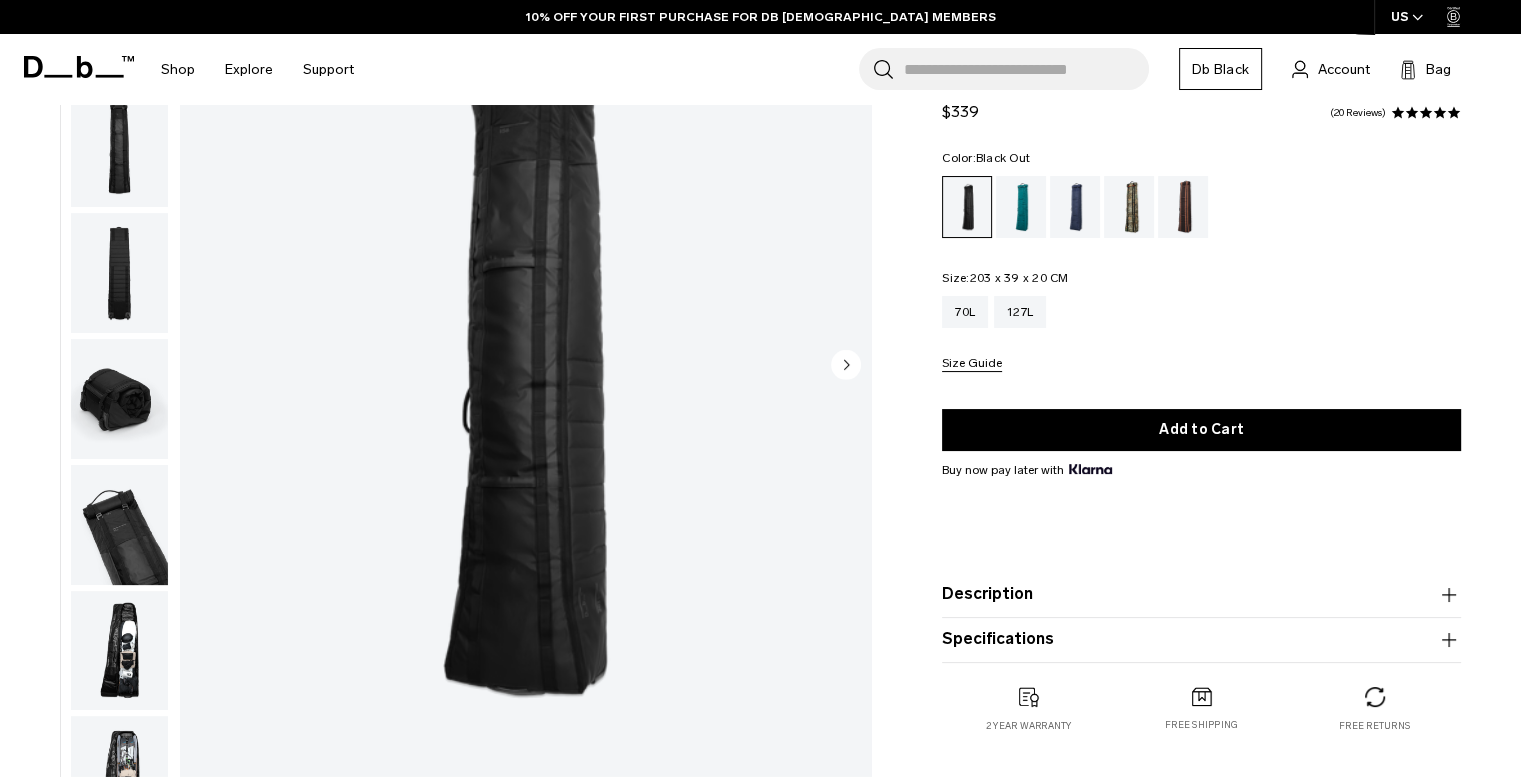 click at bounding box center [119, 399] 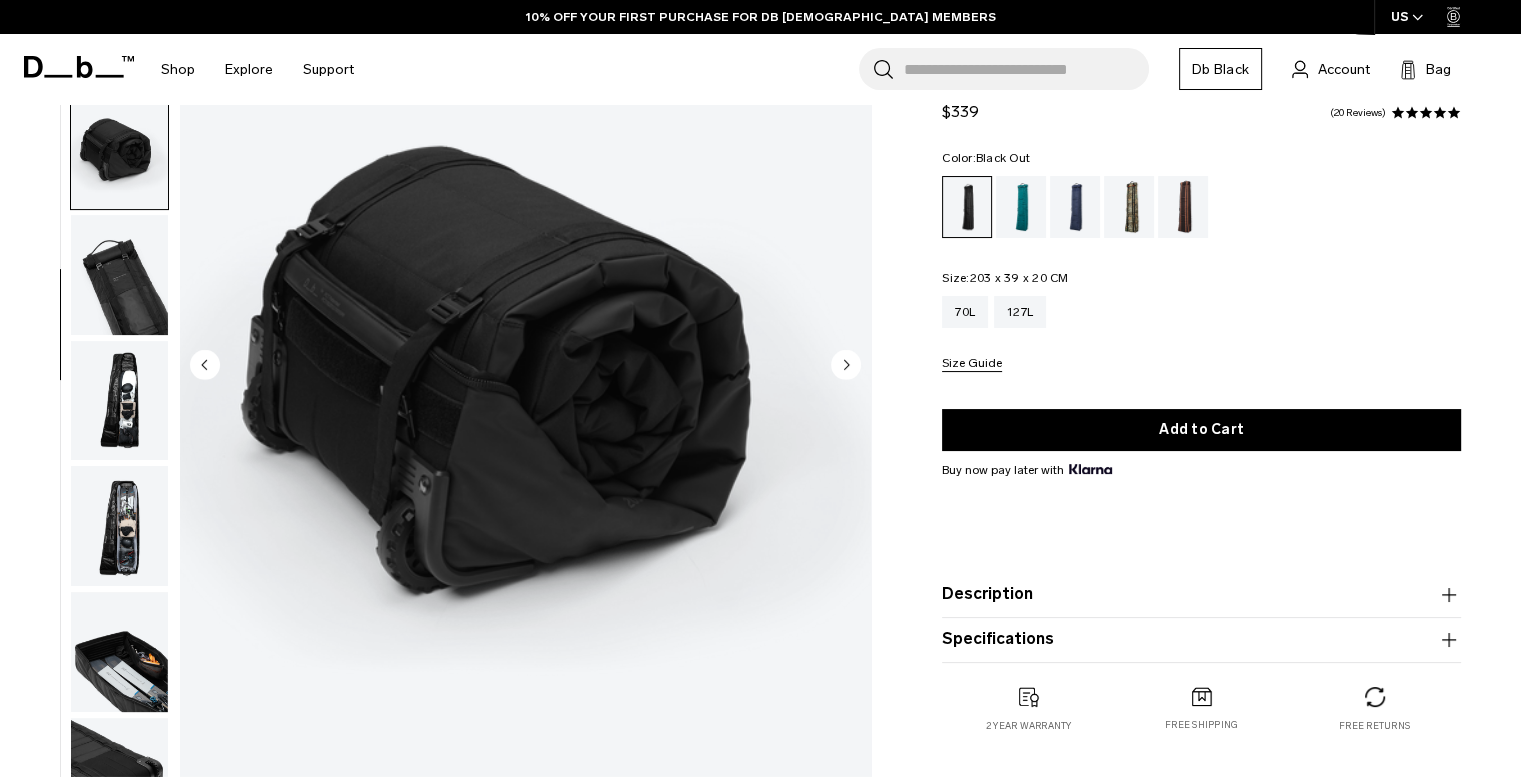 scroll, scrollTop: 391, scrollLeft: 0, axis: vertical 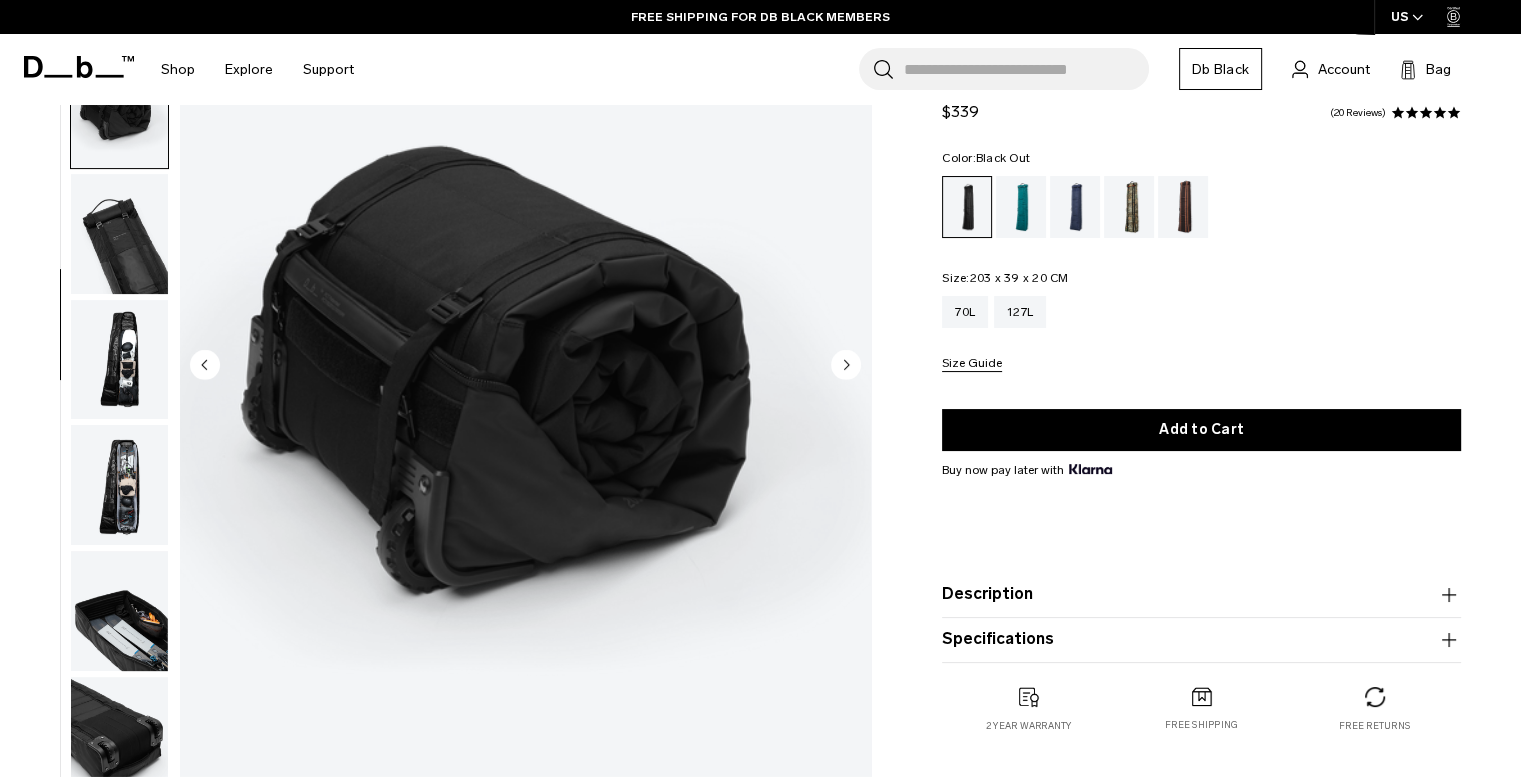 click on "Specifications" at bounding box center [1201, 640] 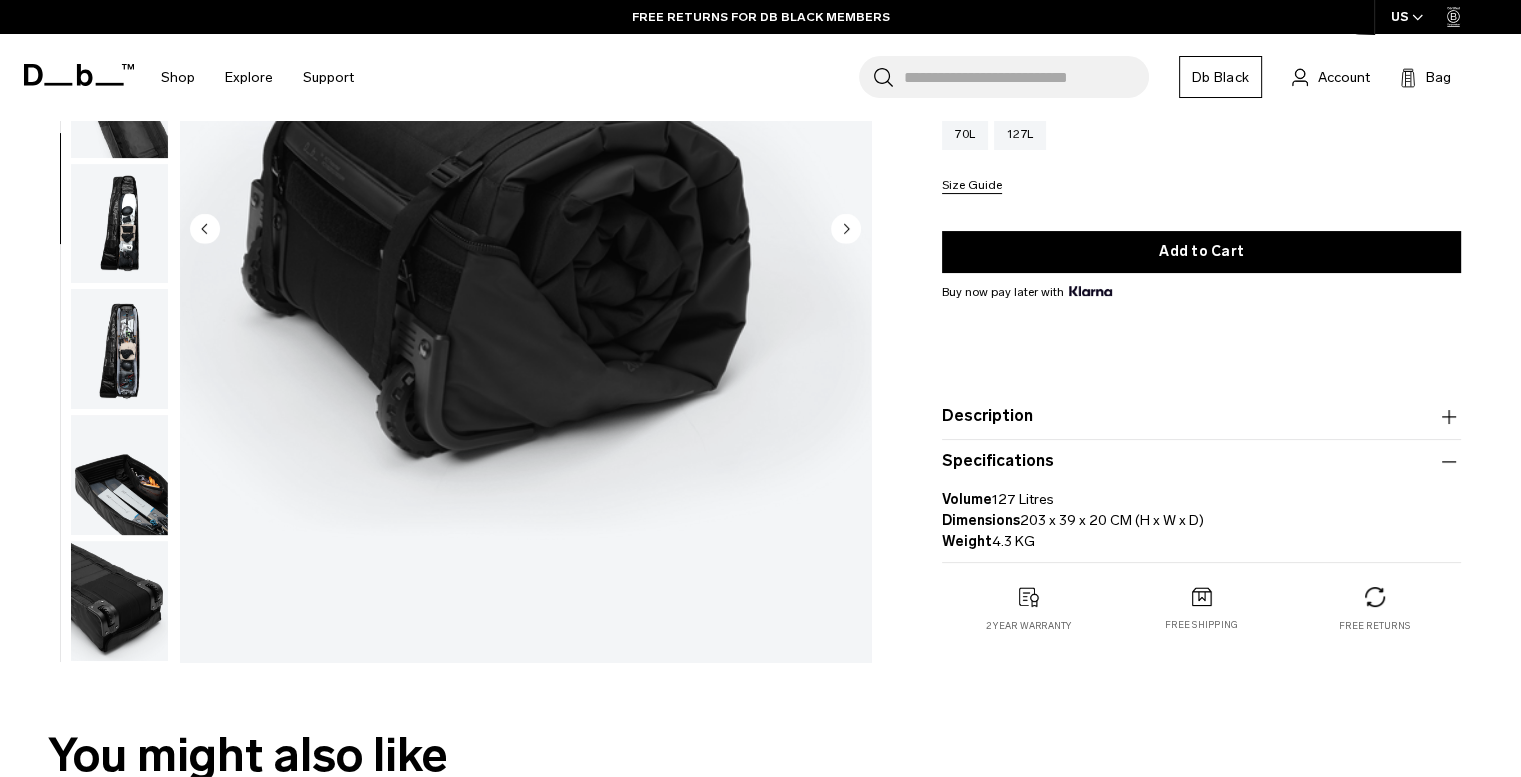 scroll, scrollTop: 200, scrollLeft: 0, axis: vertical 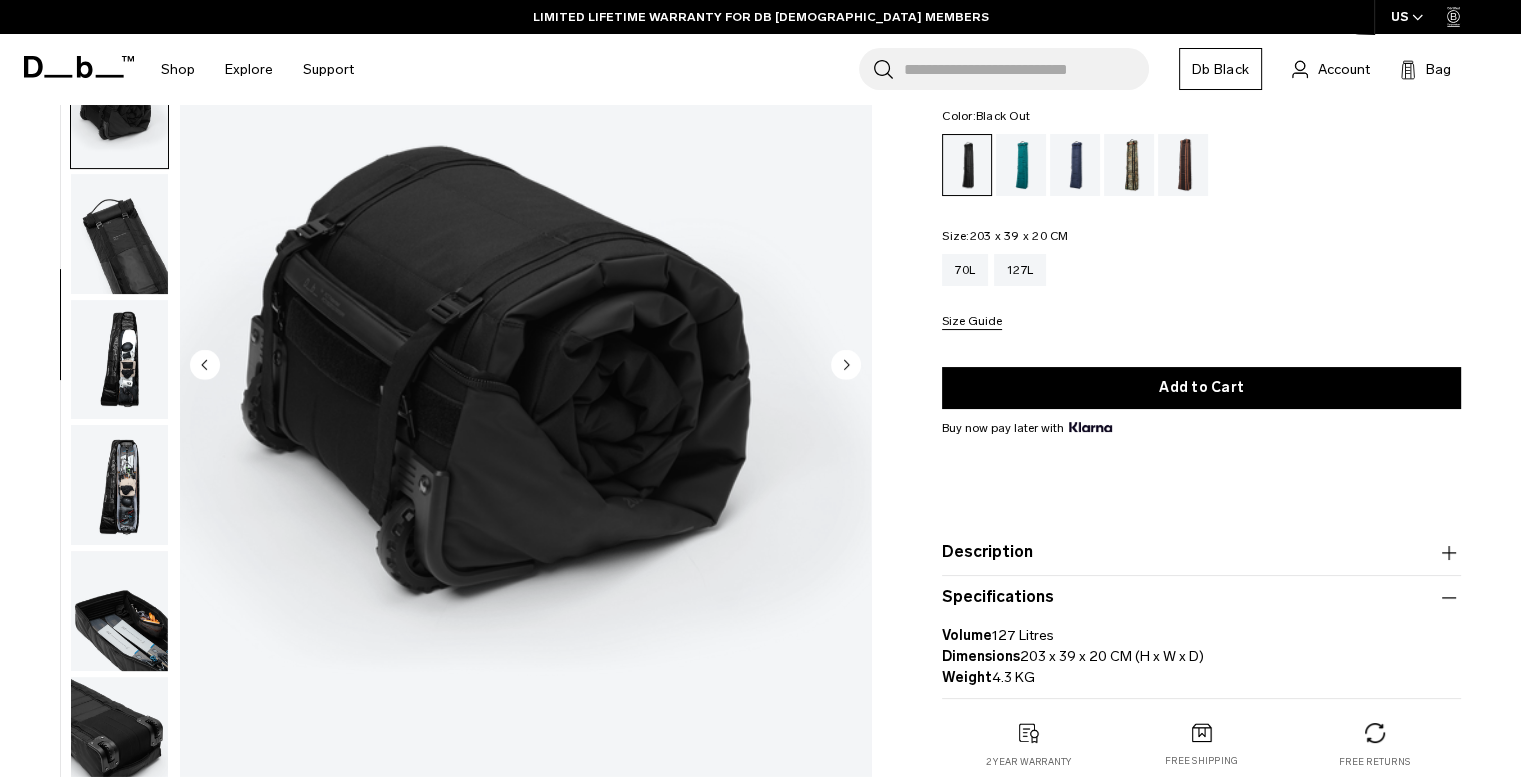 click at bounding box center [119, 611] 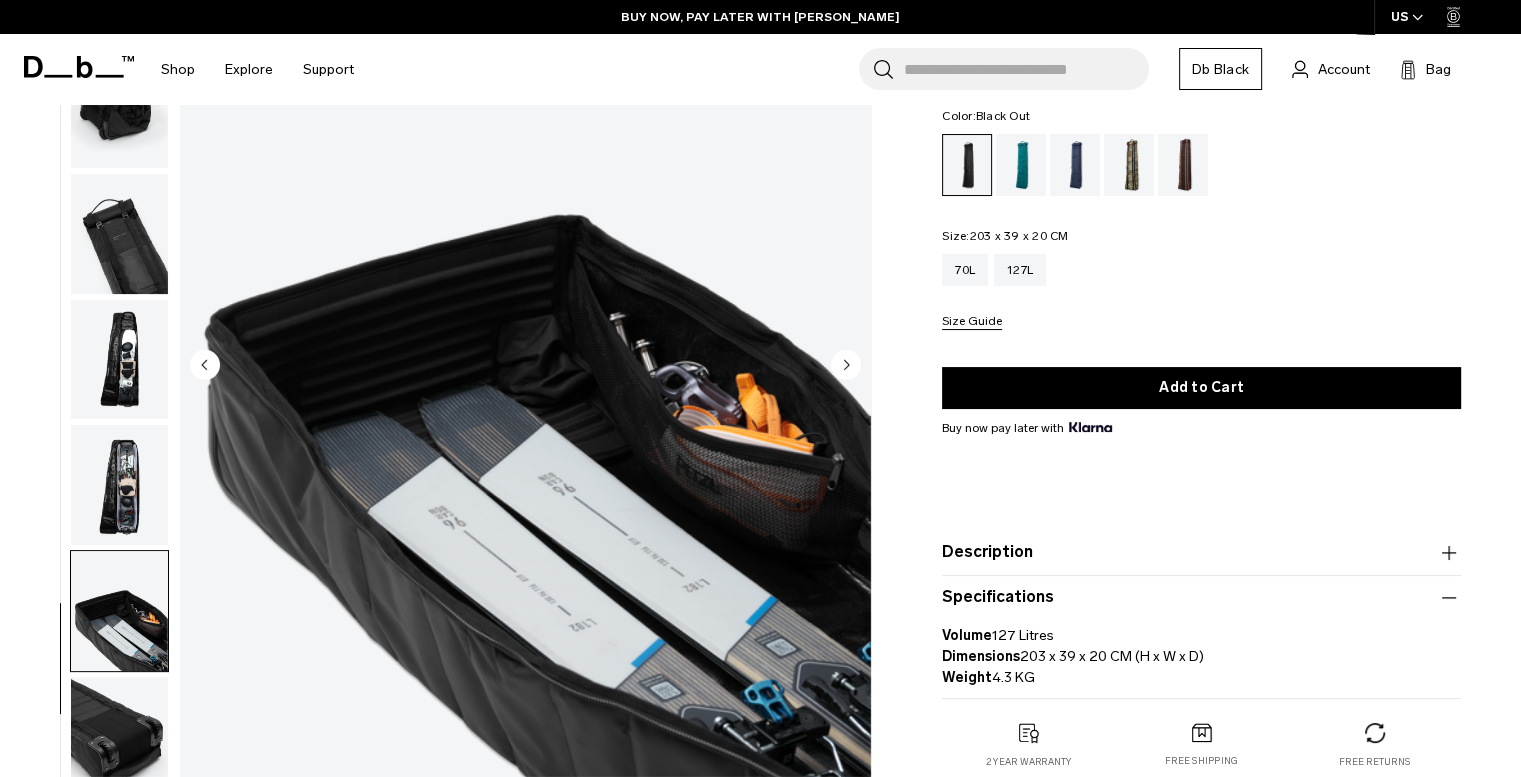 click at bounding box center [119, 485] 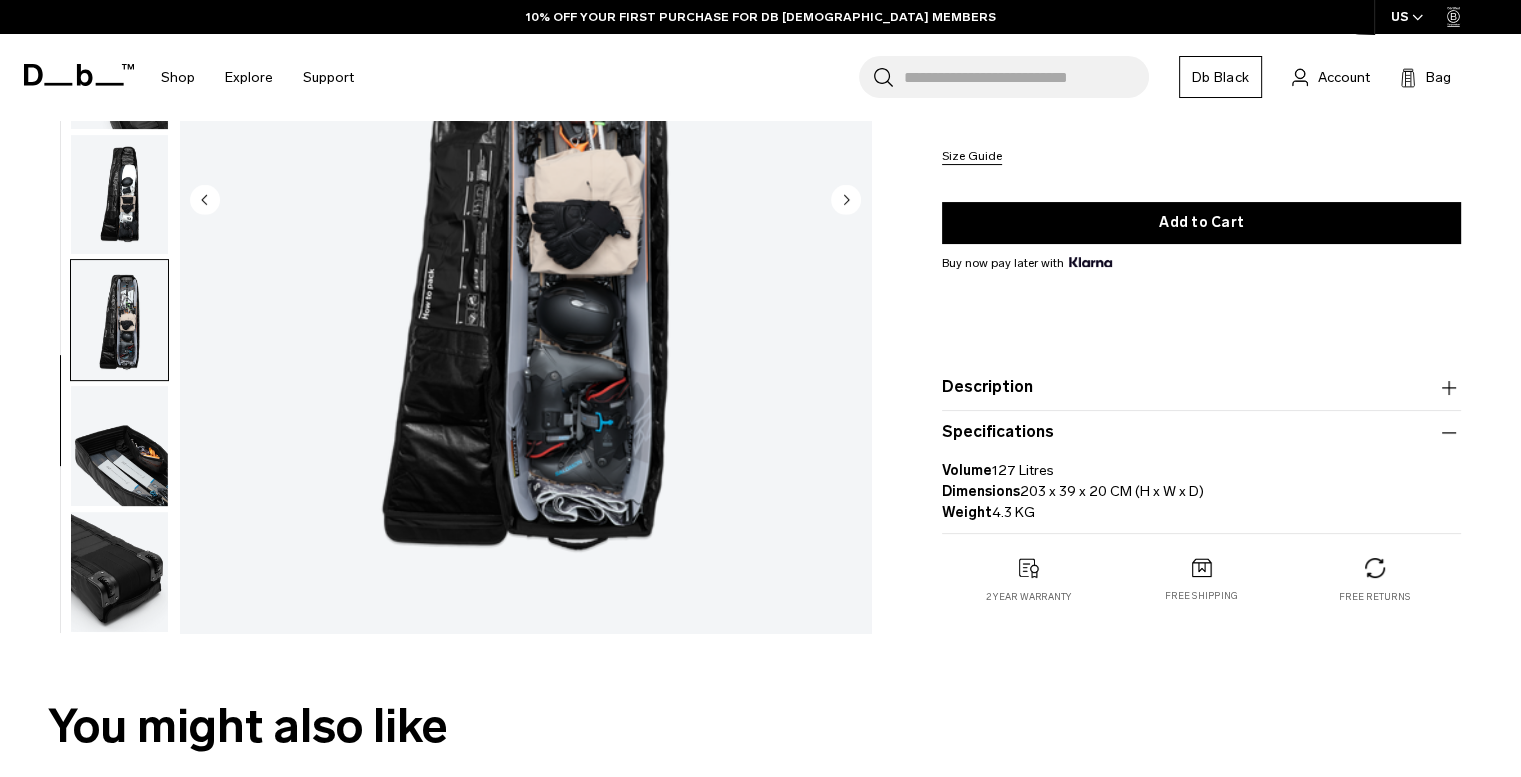 scroll, scrollTop: 400, scrollLeft: 0, axis: vertical 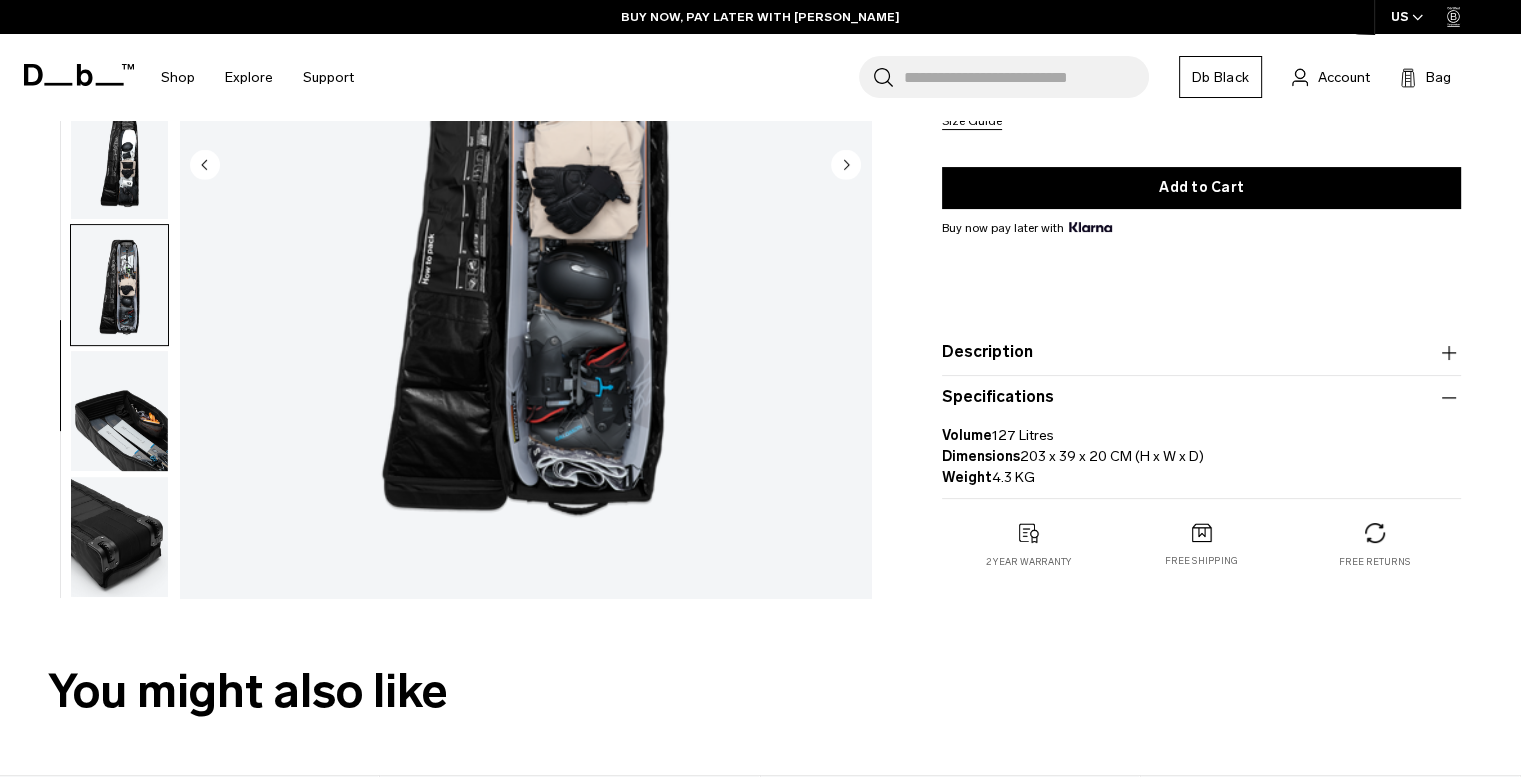 click at bounding box center [119, 537] 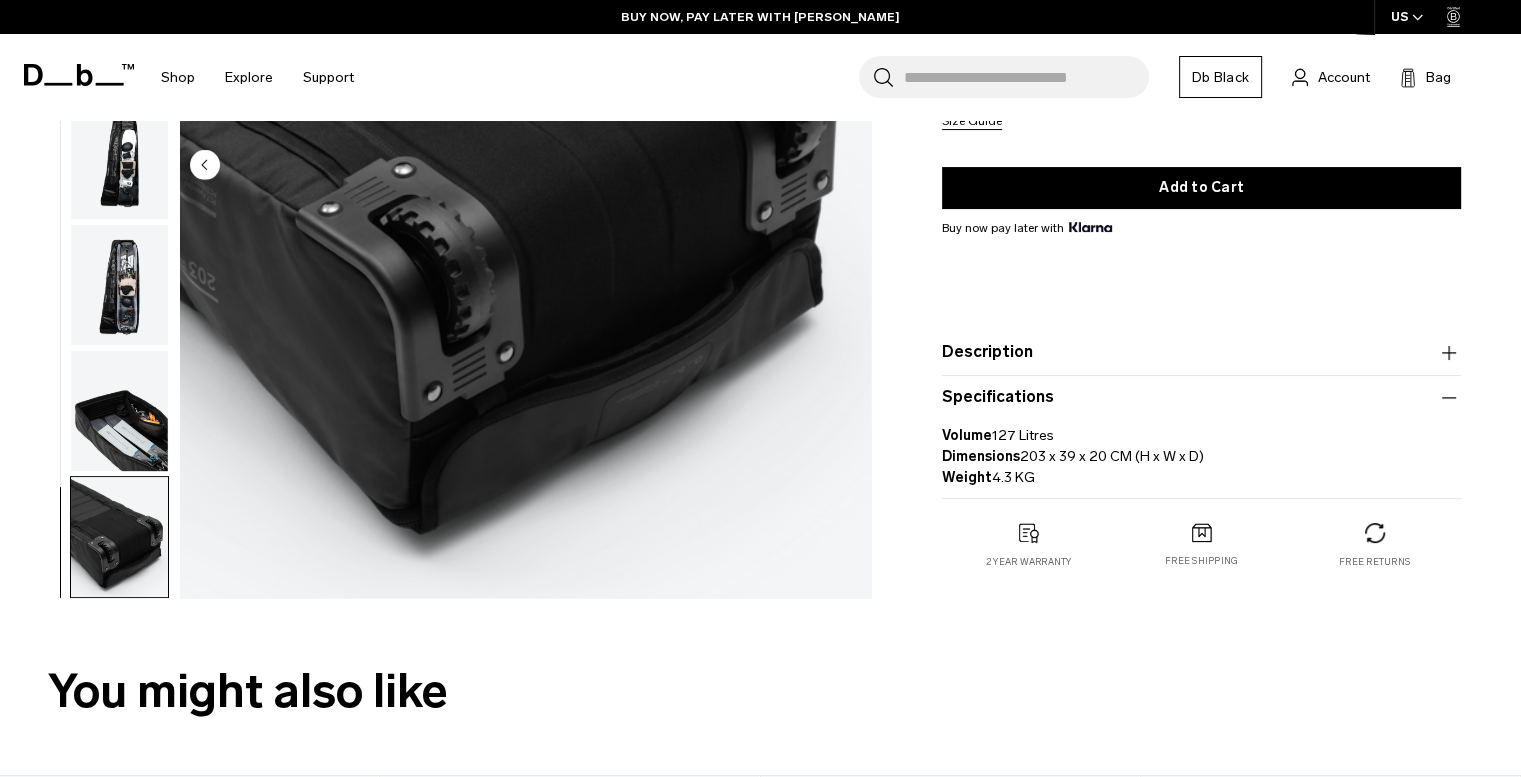 scroll, scrollTop: 291, scrollLeft: 0, axis: vertical 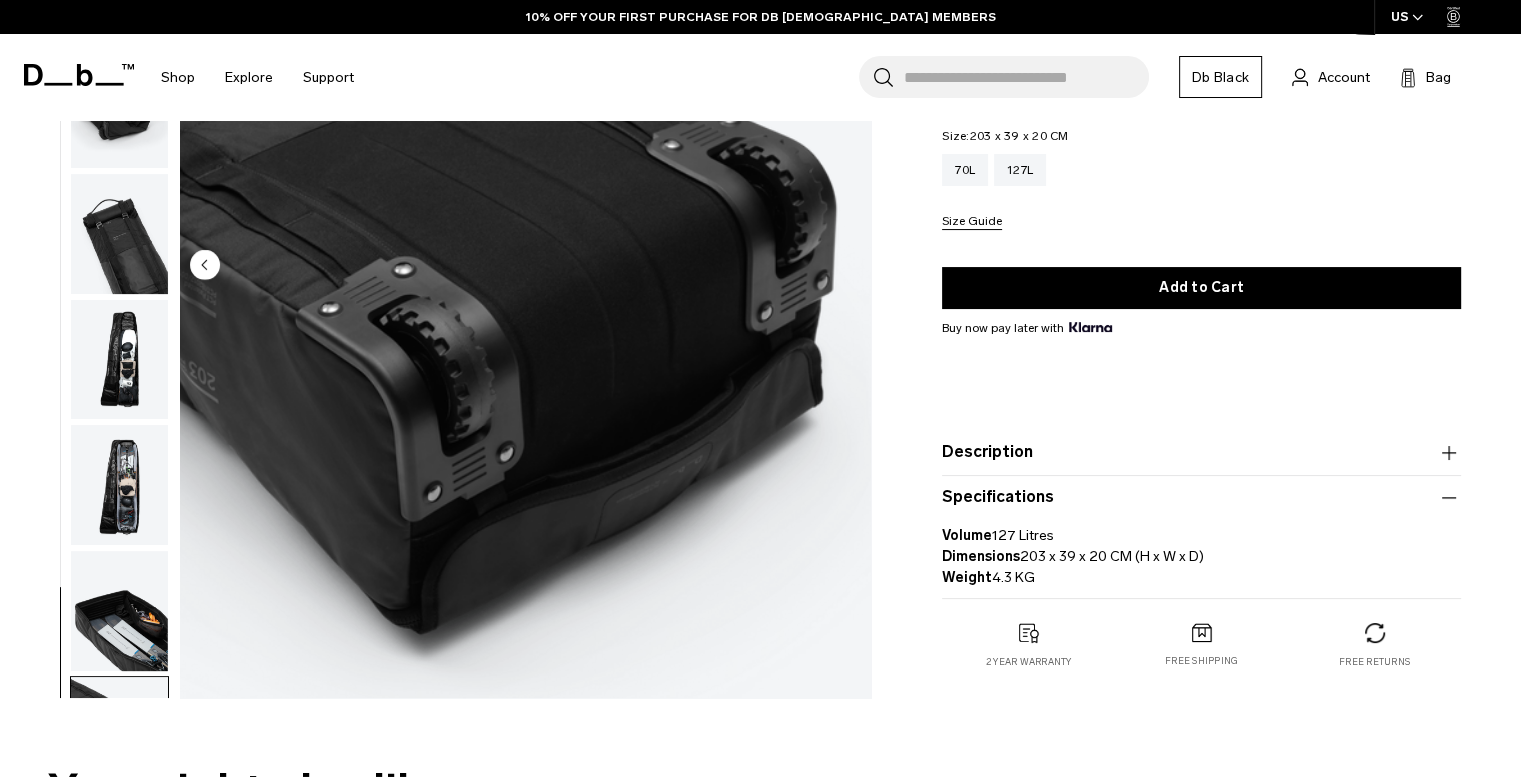 click at bounding box center (119, 611) 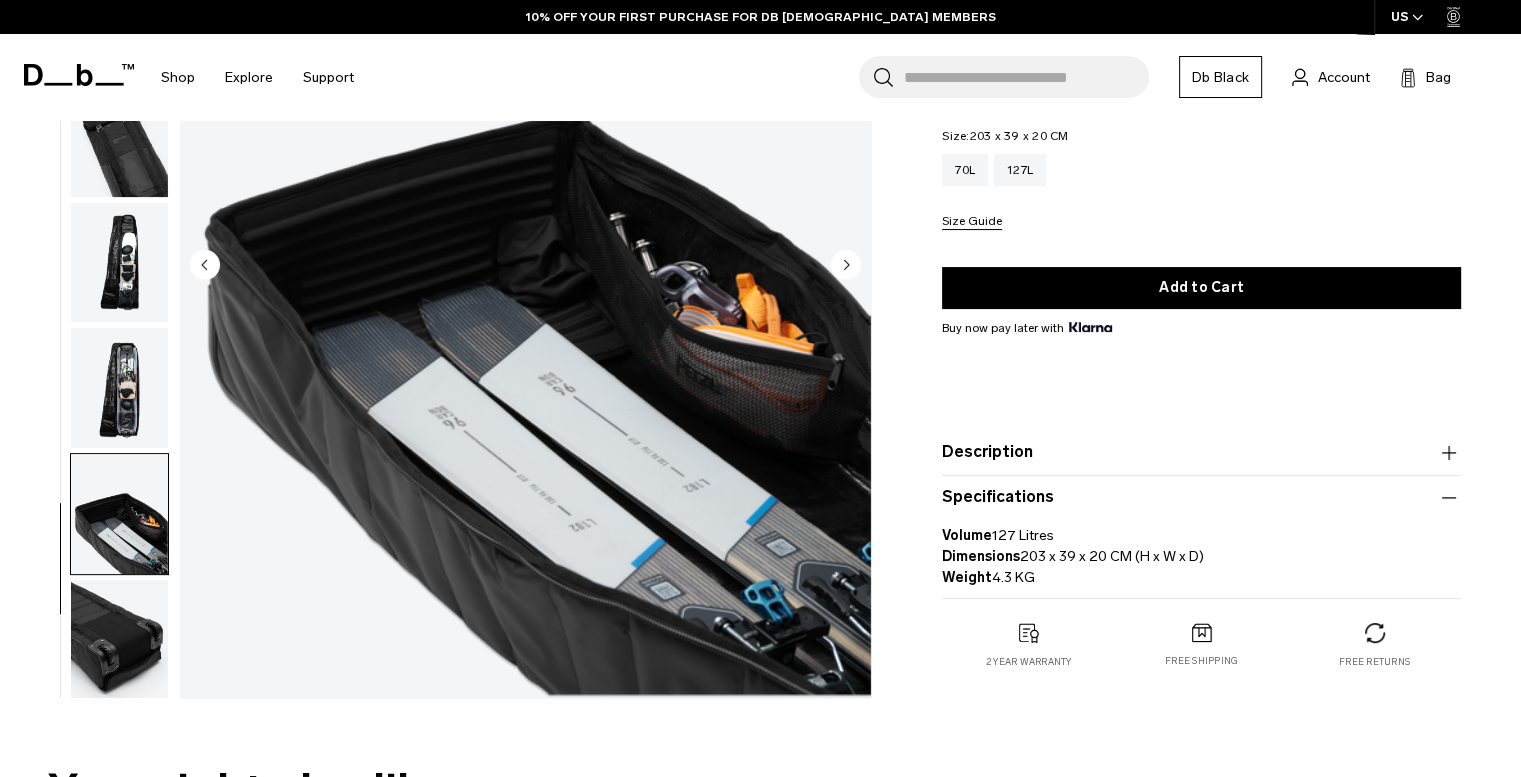 scroll, scrollTop: 391, scrollLeft: 0, axis: vertical 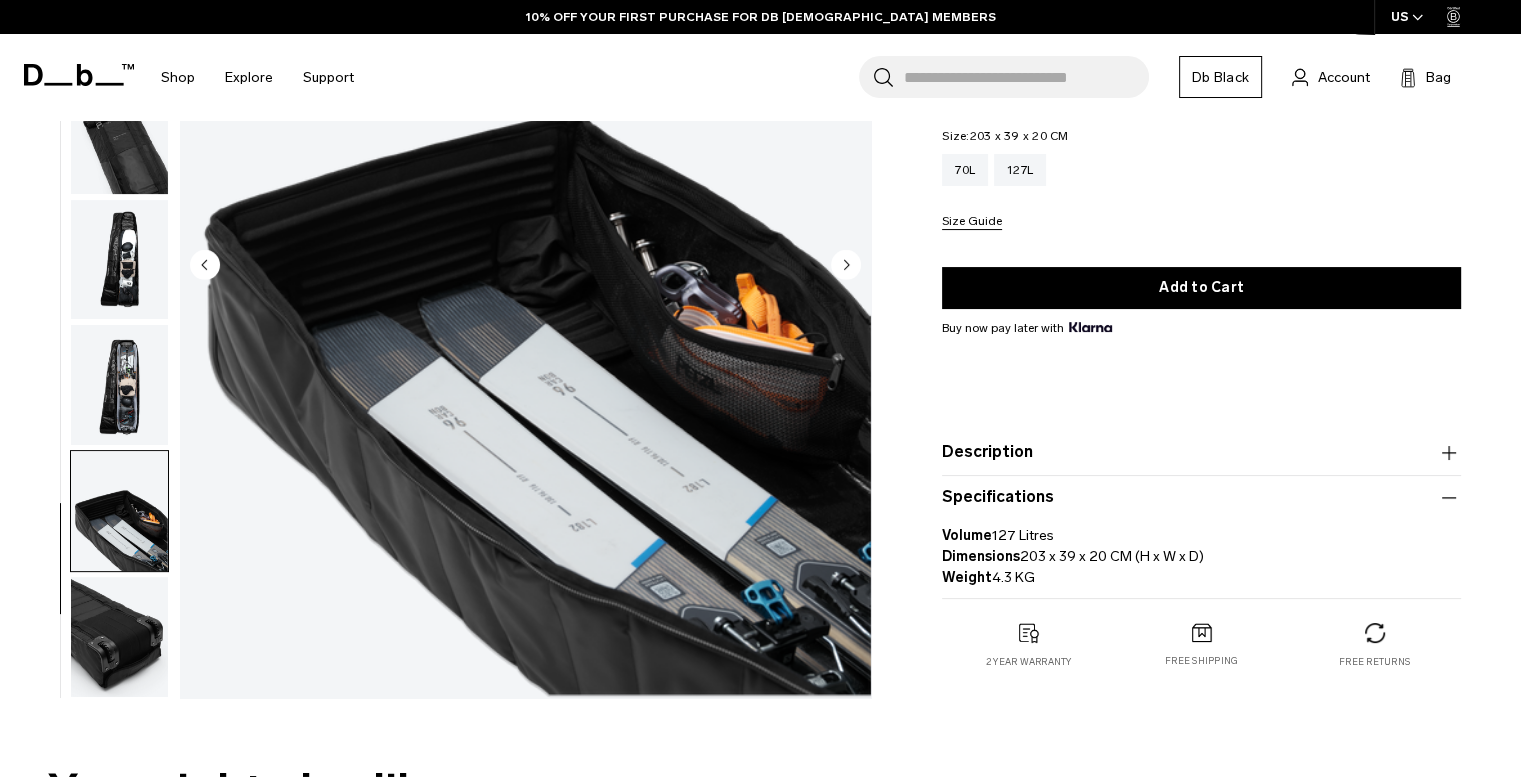 click at bounding box center [119, 385] 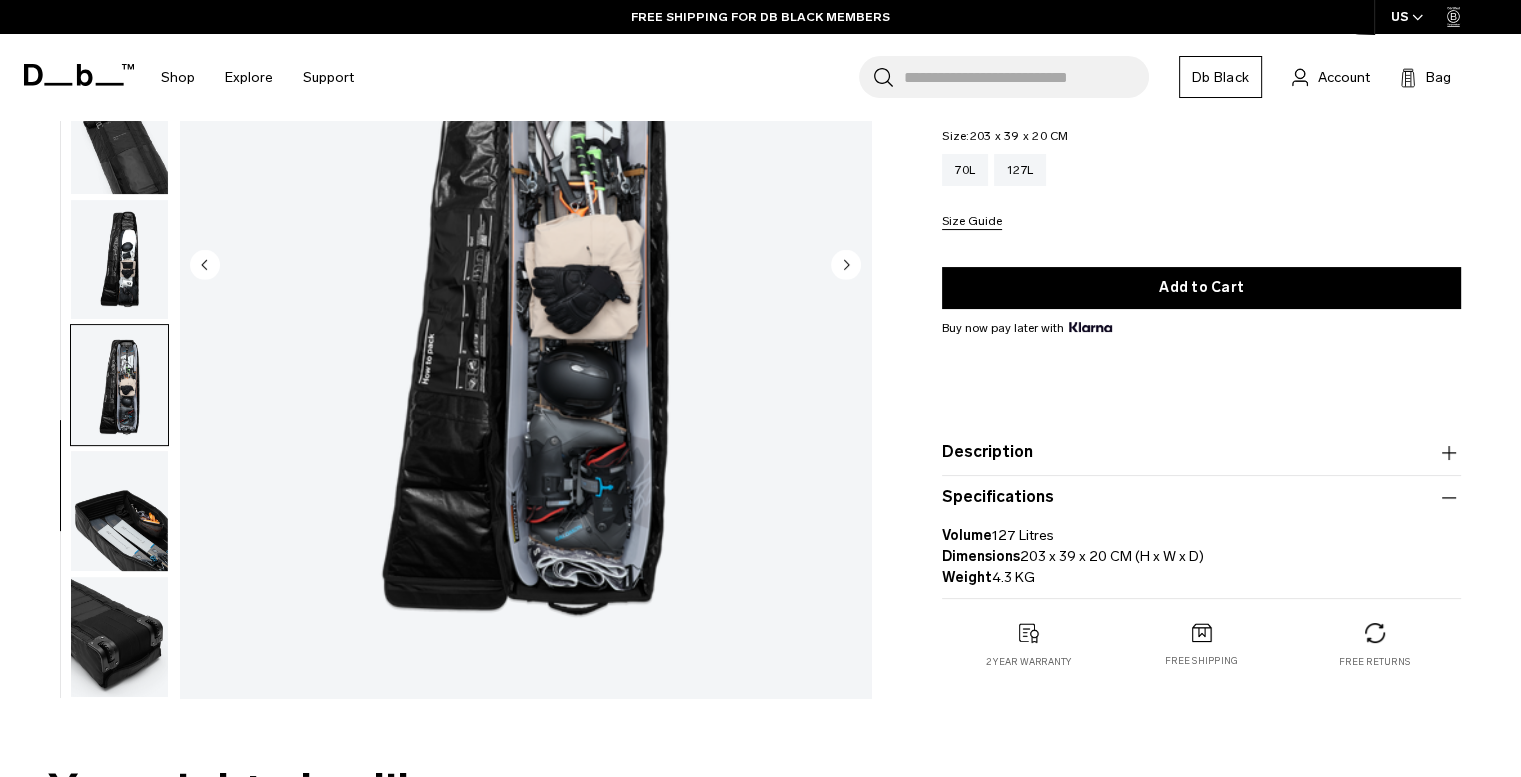 scroll, scrollTop: 191, scrollLeft: 0, axis: vertical 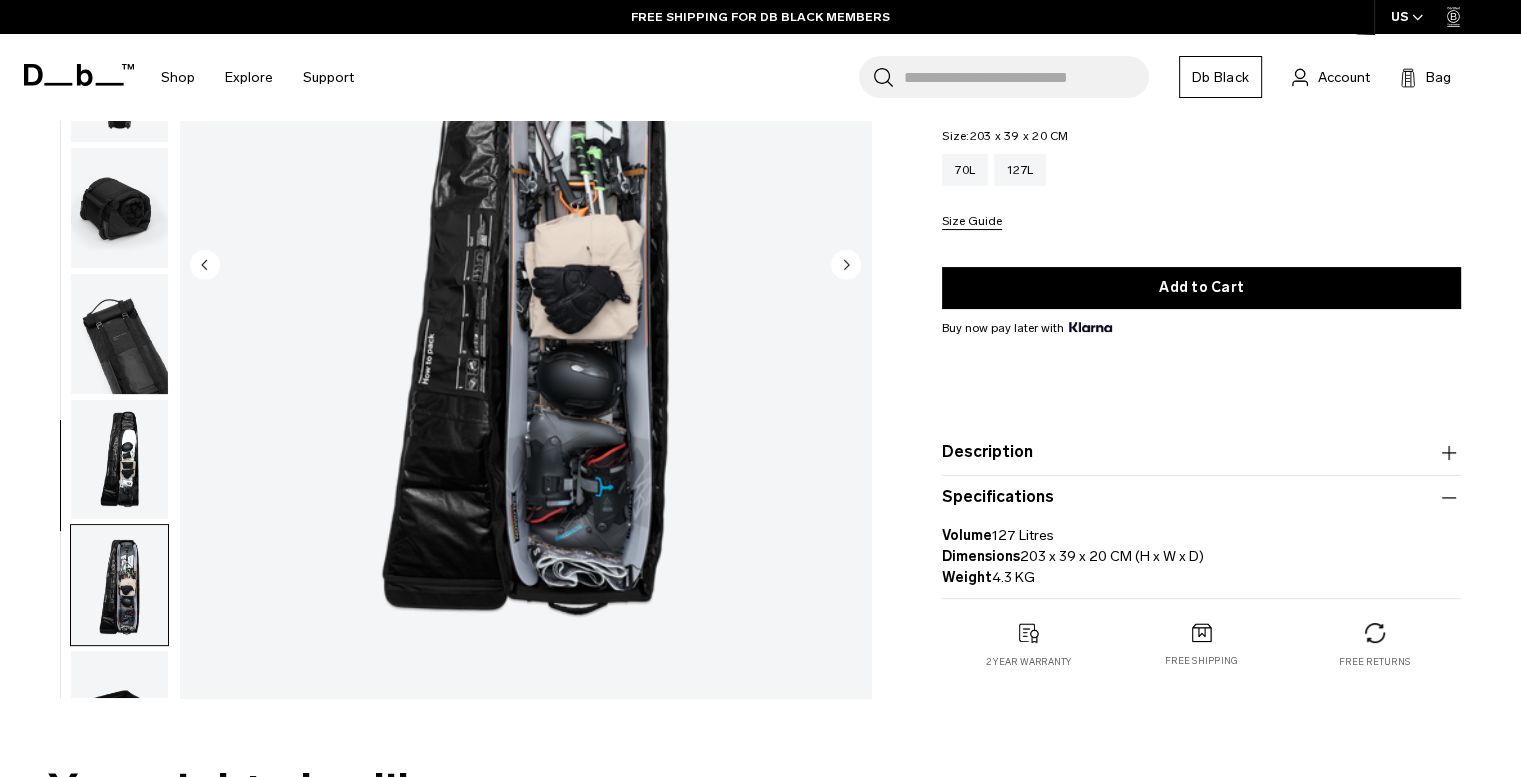 click at bounding box center [119, 460] 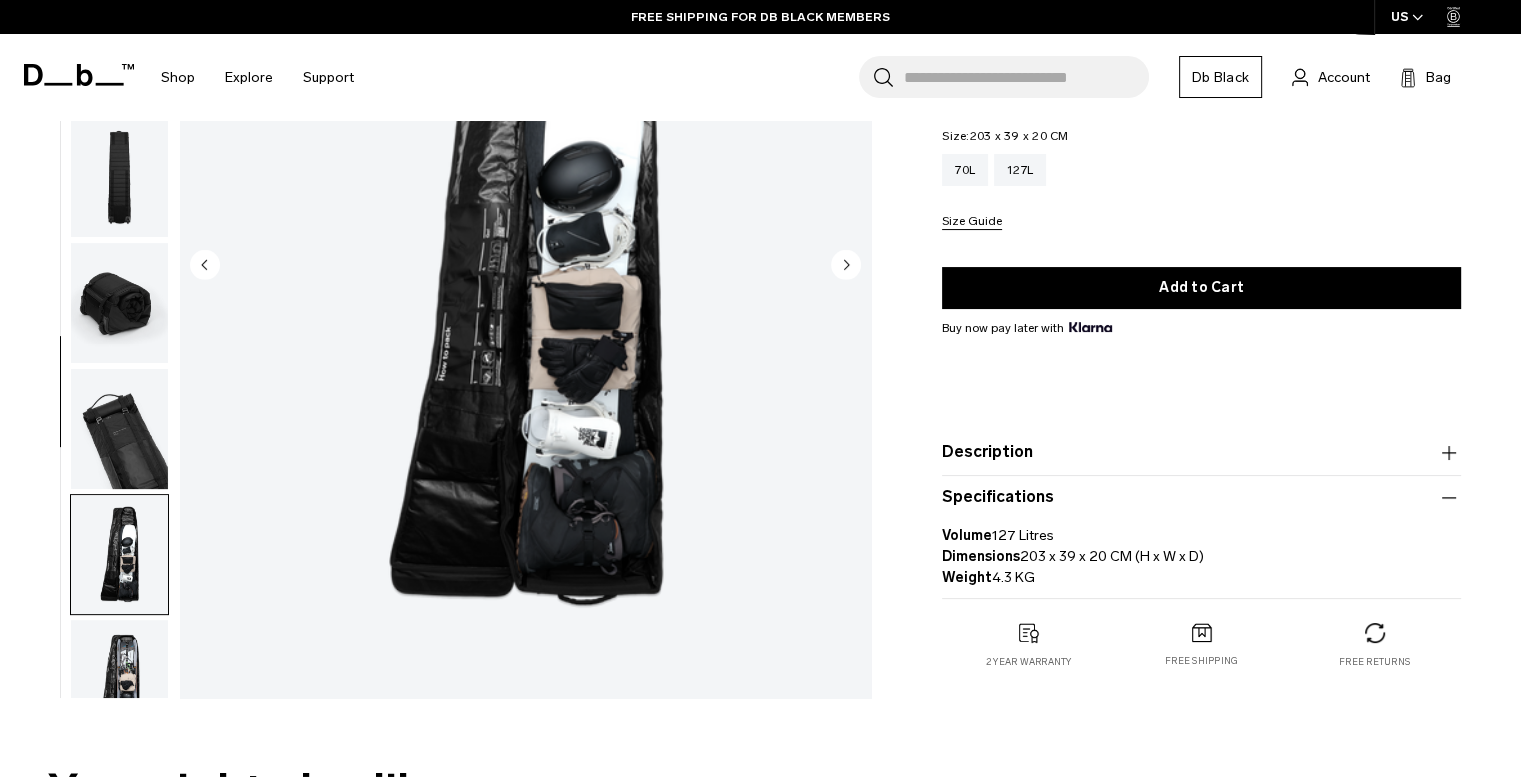 scroll, scrollTop: 91, scrollLeft: 0, axis: vertical 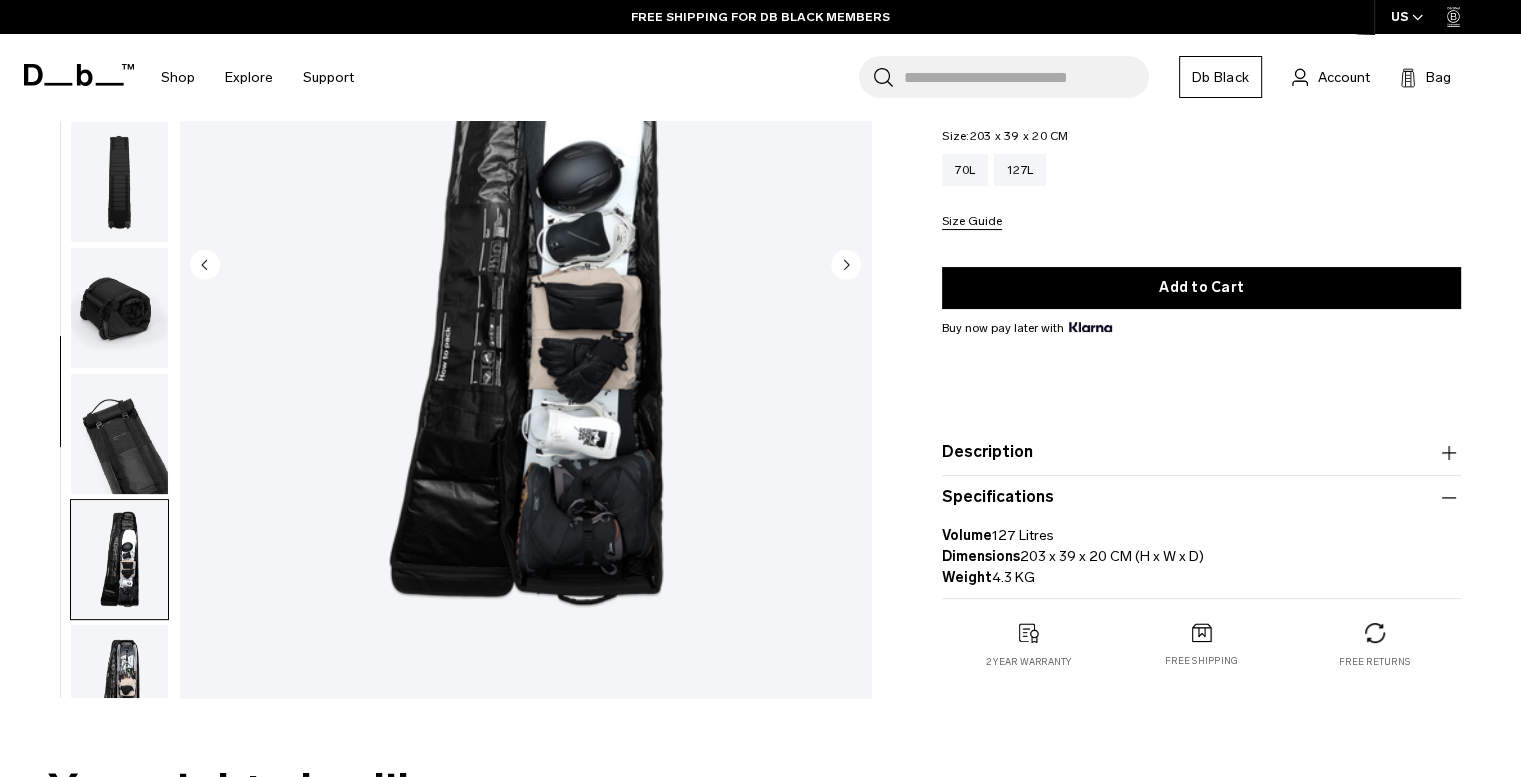 click at bounding box center [119, 434] 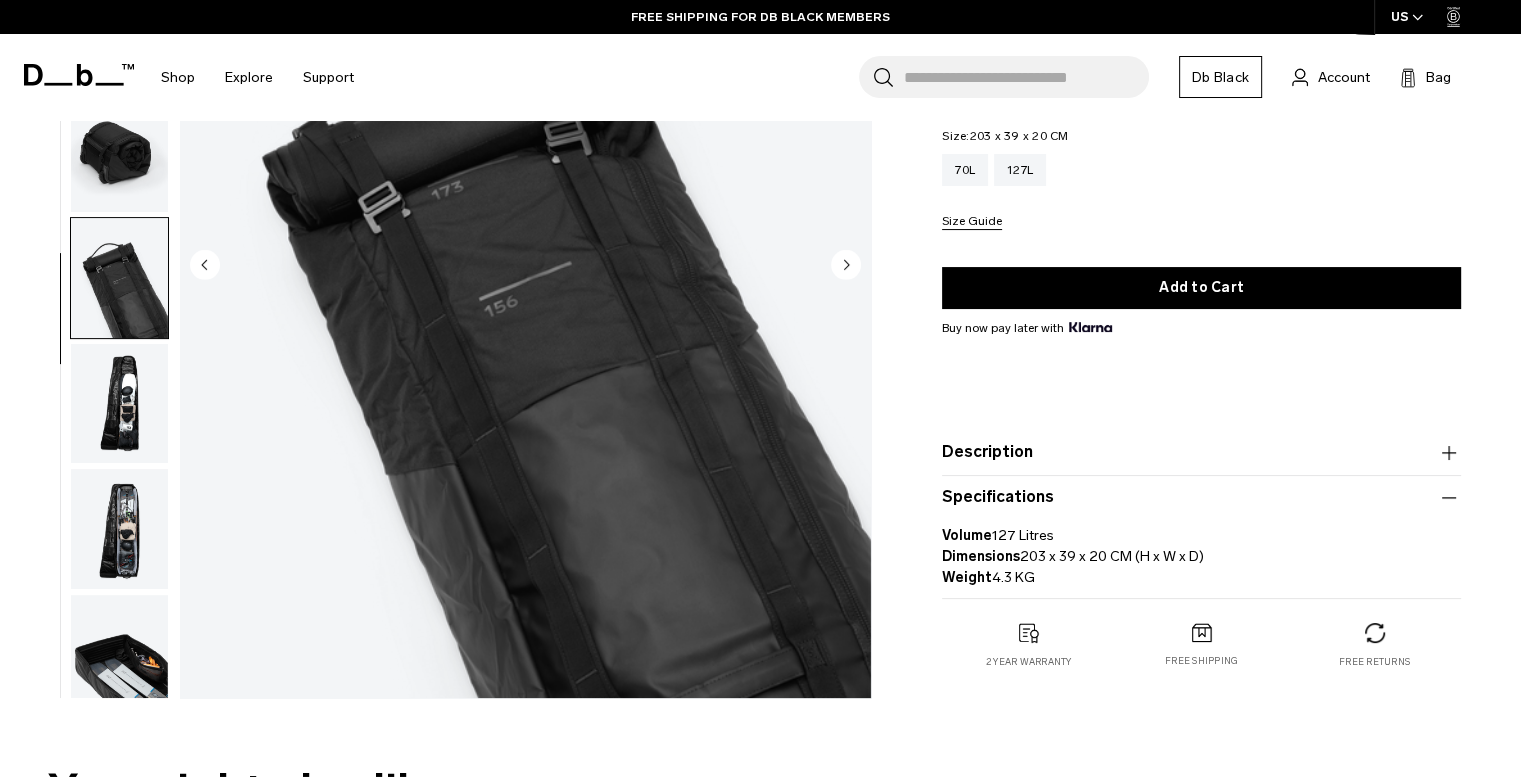scroll, scrollTop: 391, scrollLeft: 0, axis: vertical 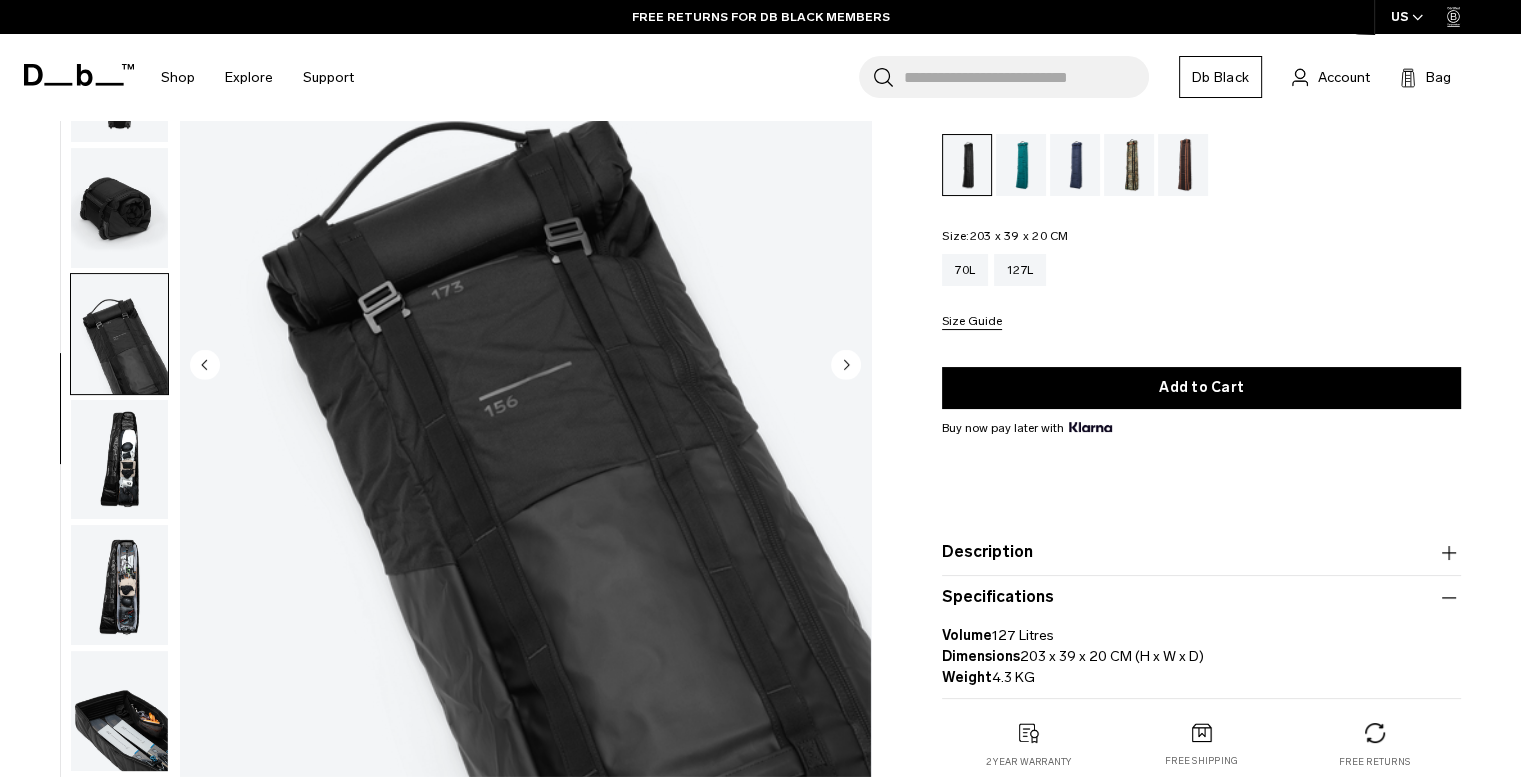 click at bounding box center (119, 208) 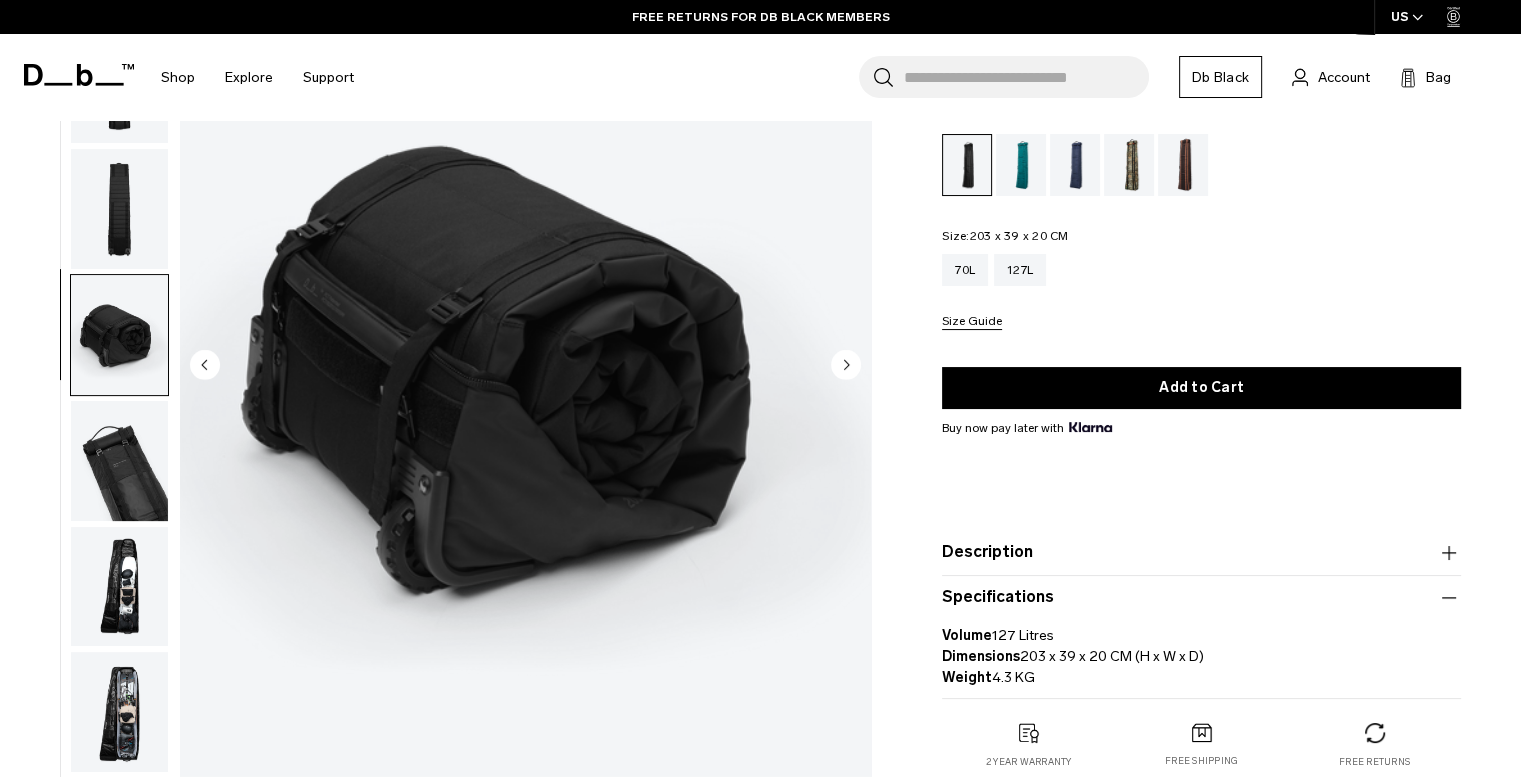 scroll, scrollTop: 0, scrollLeft: 0, axis: both 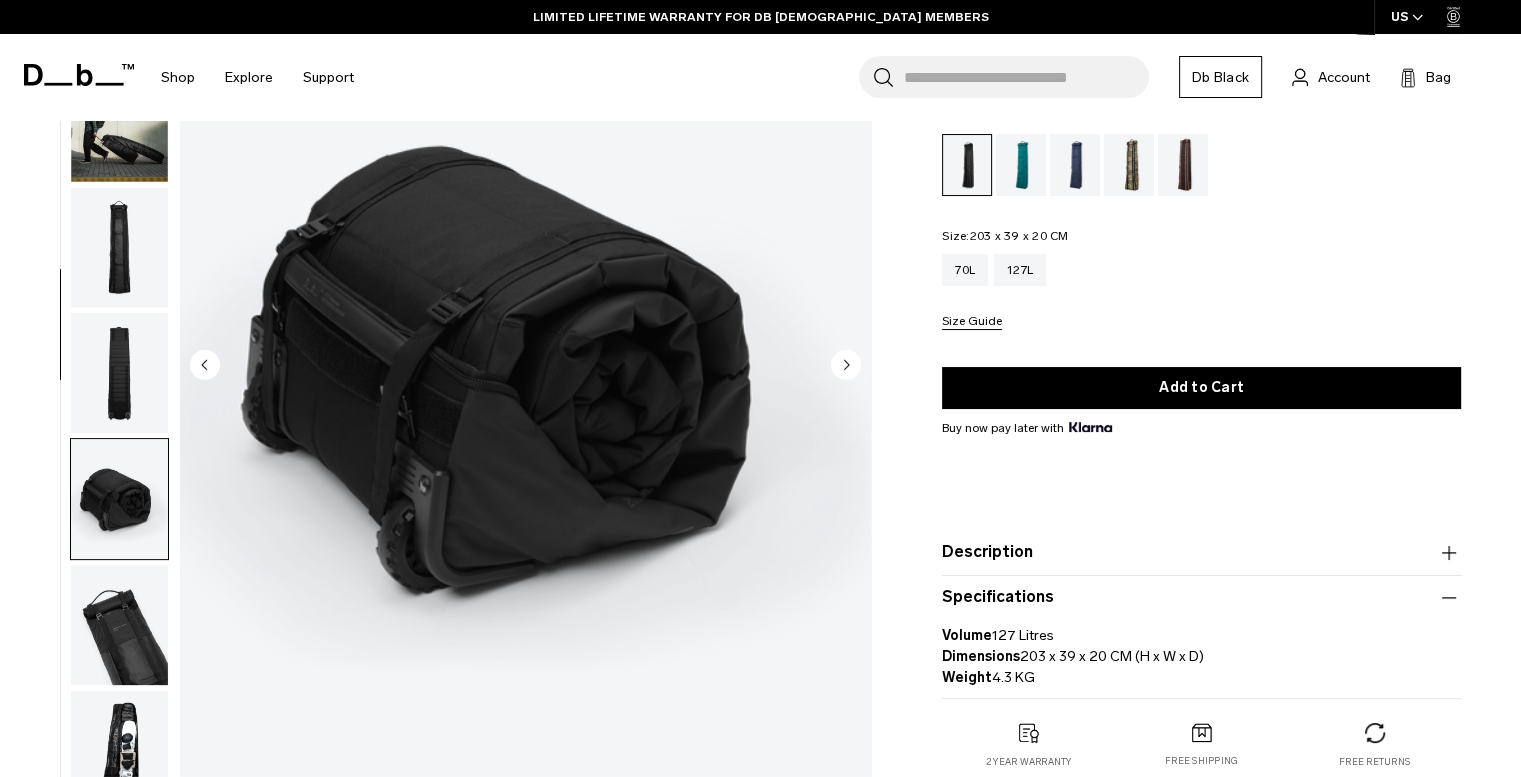 click at bounding box center [119, 373] 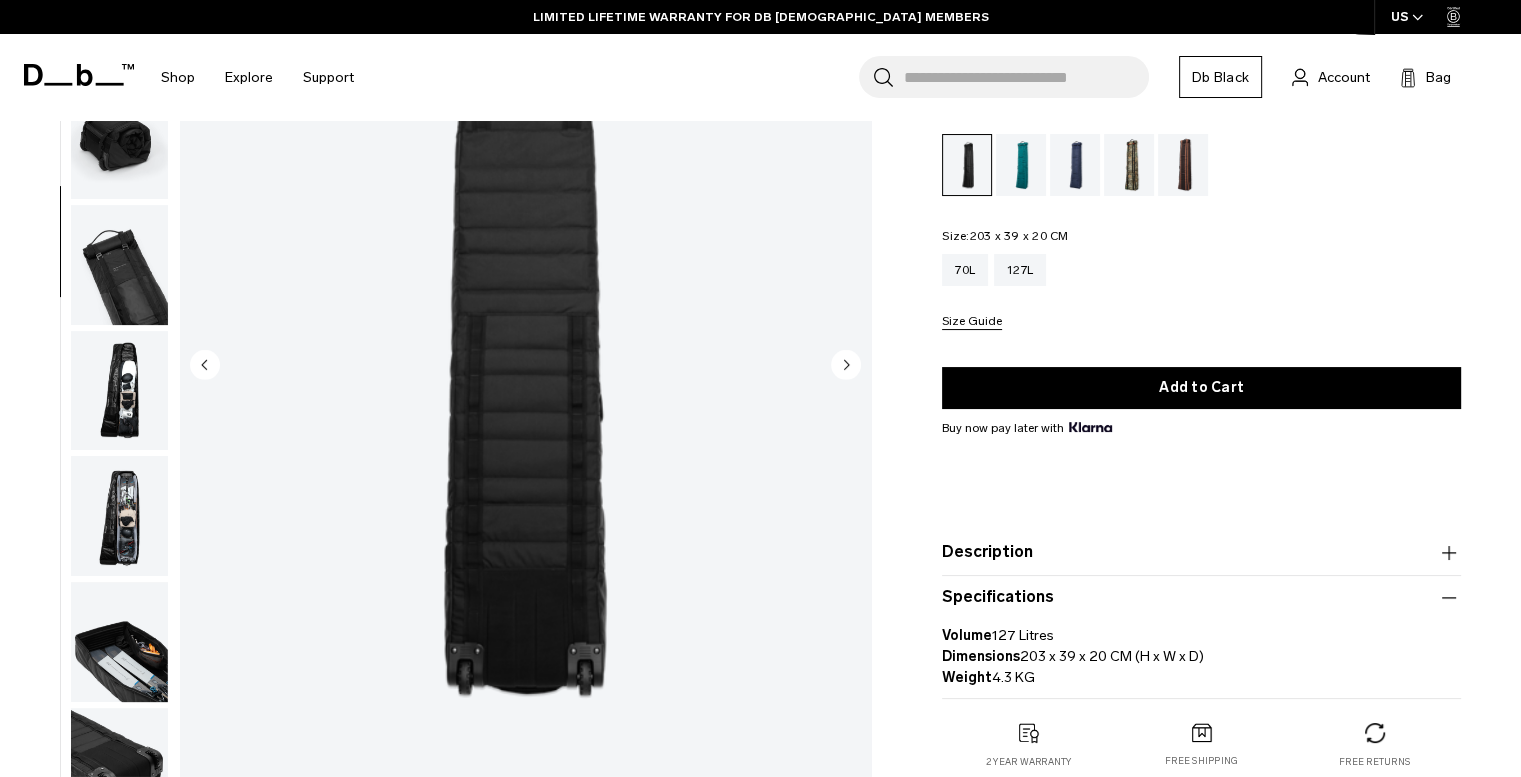 scroll, scrollTop: 378, scrollLeft: 0, axis: vertical 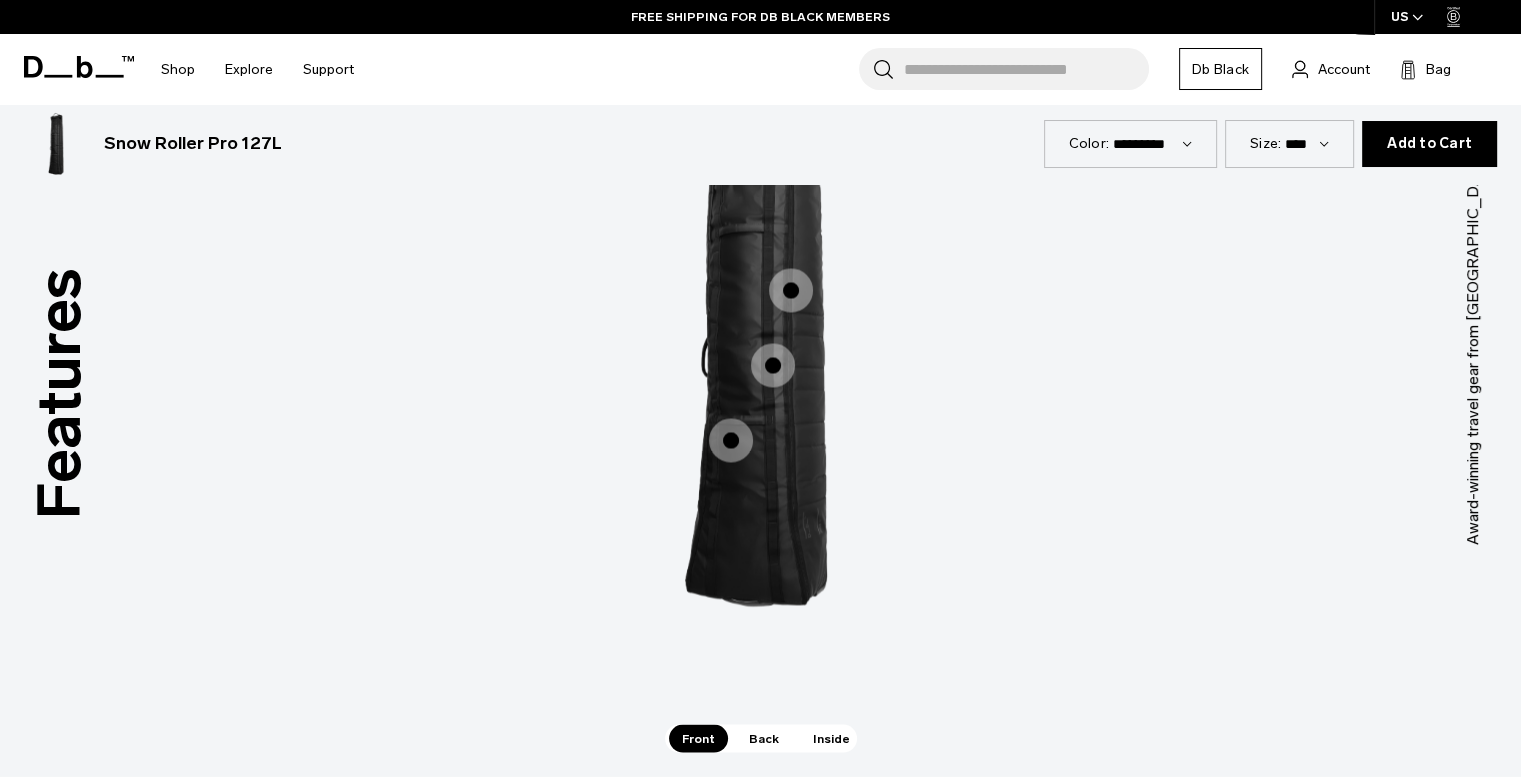 click at bounding box center [731, 440] 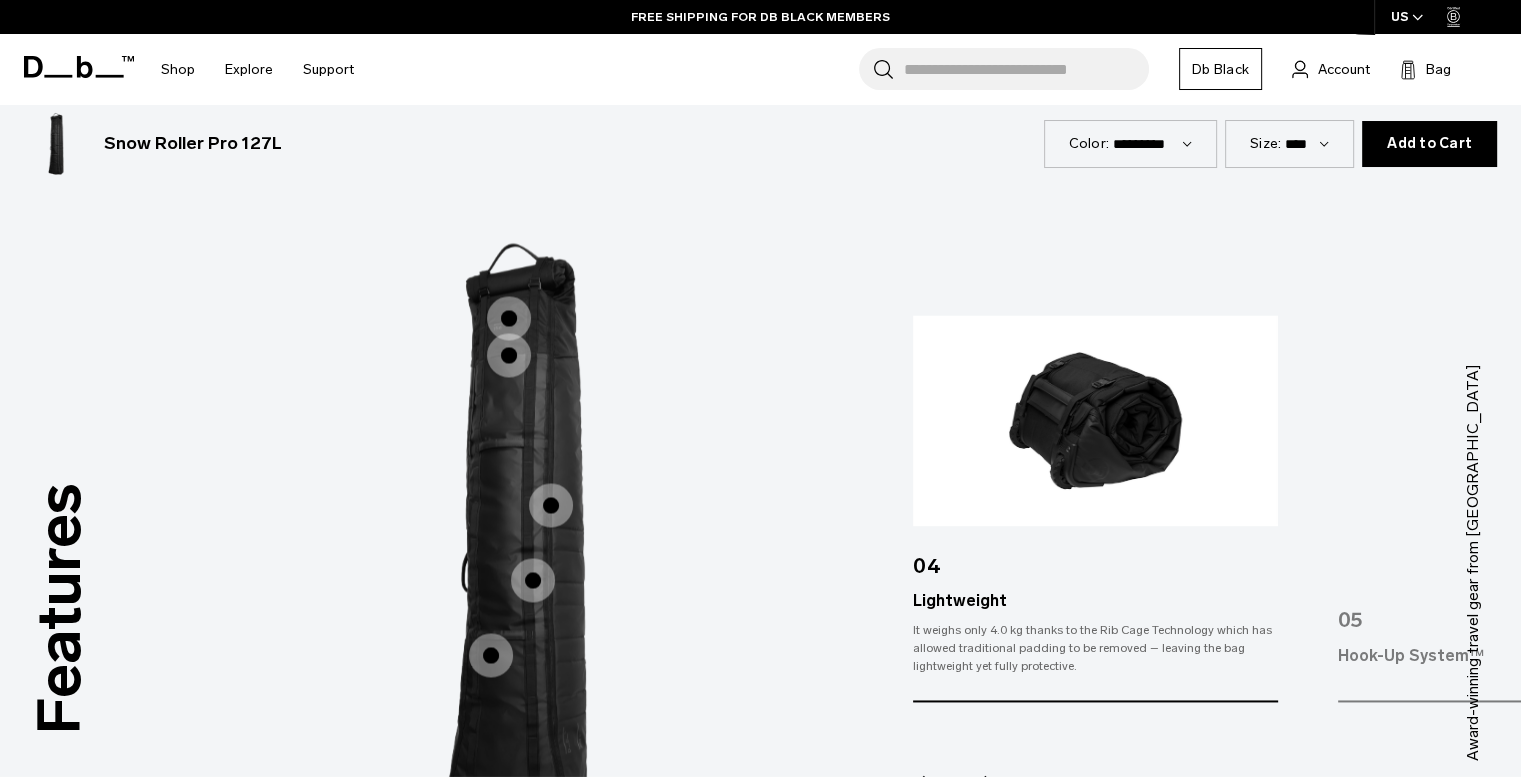 scroll, scrollTop: 3300, scrollLeft: 0, axis: vertical 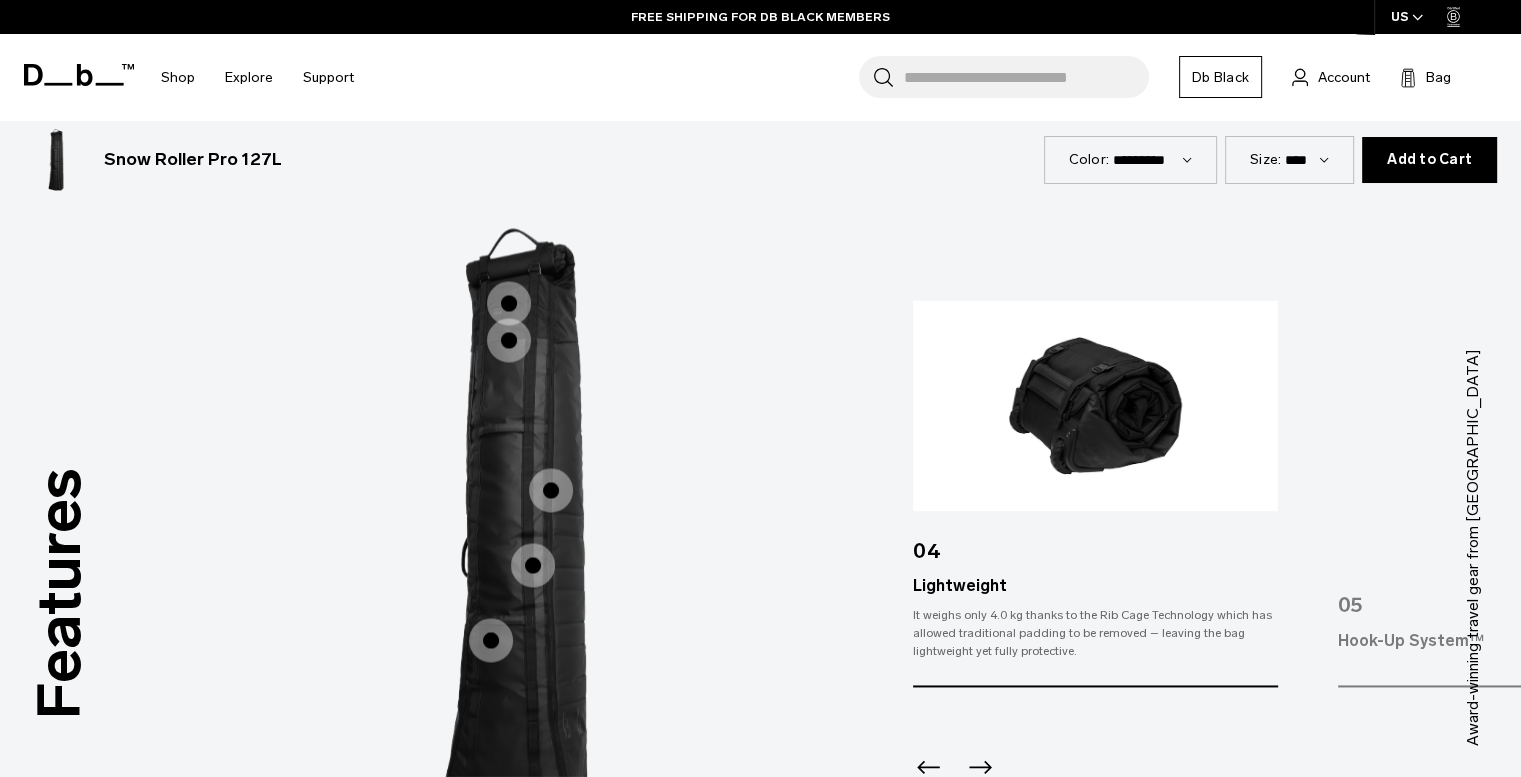 click at bounding box center (551, 490) 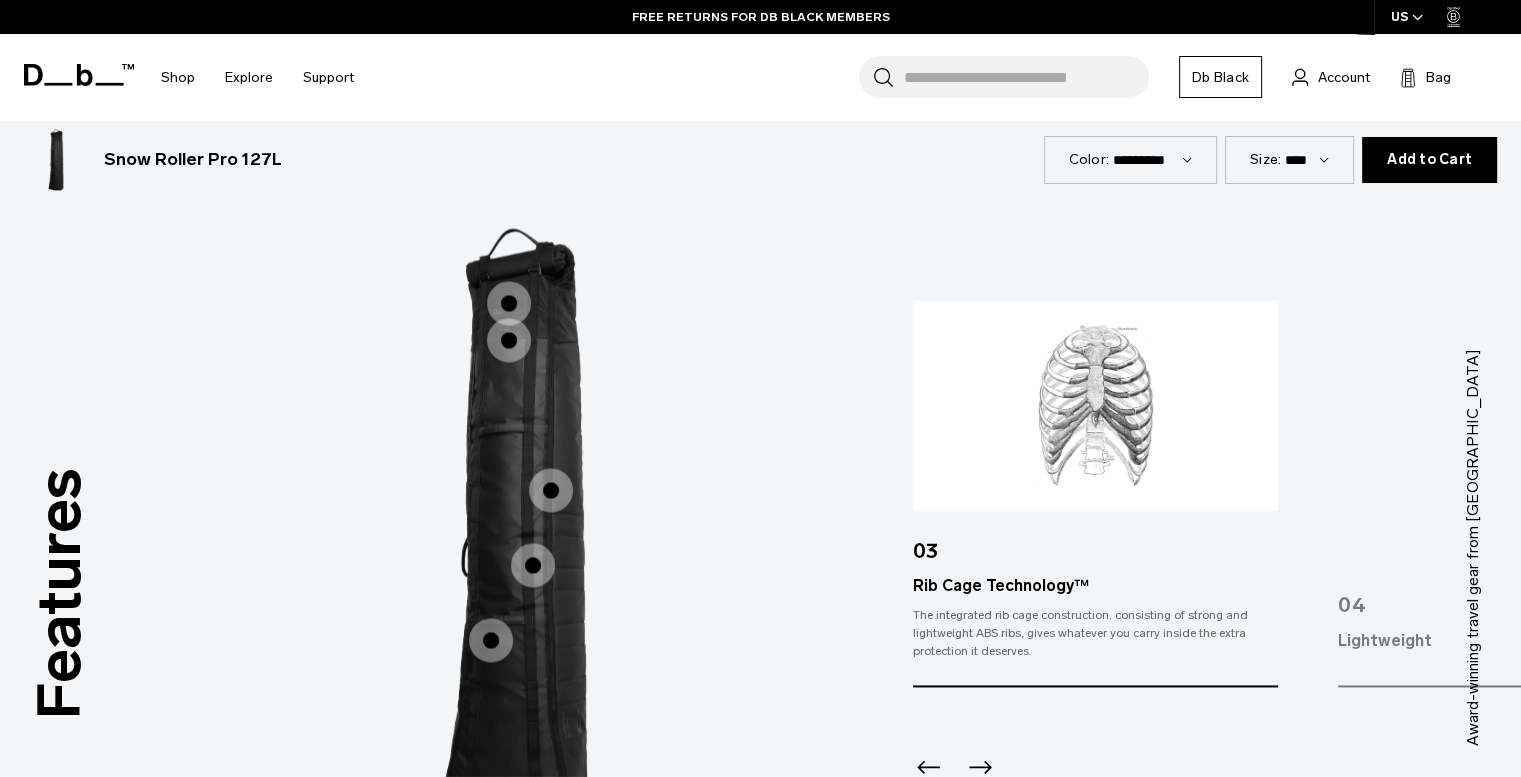 click at bounding box center (509, 340) 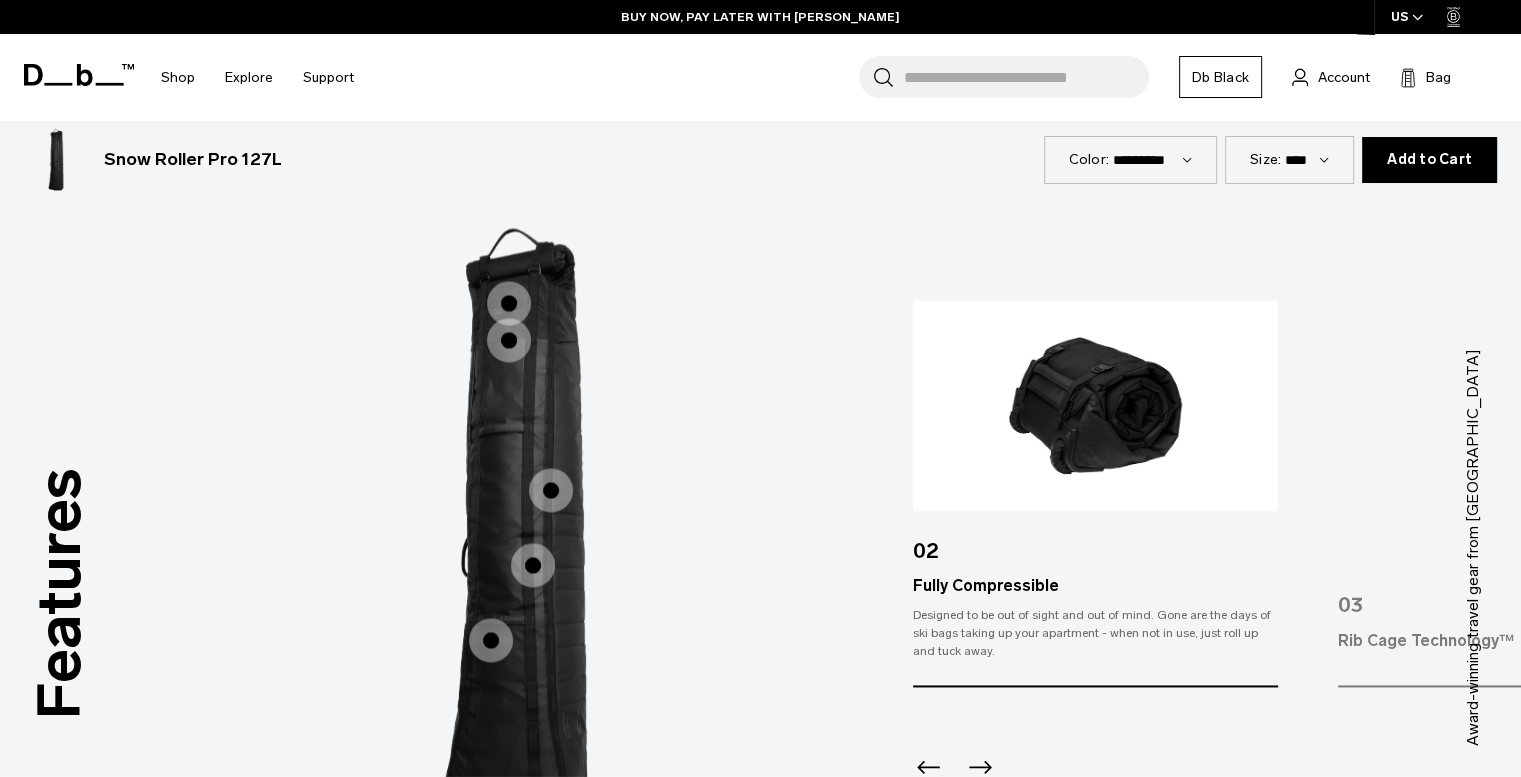 click at bounding box center [509, 303] 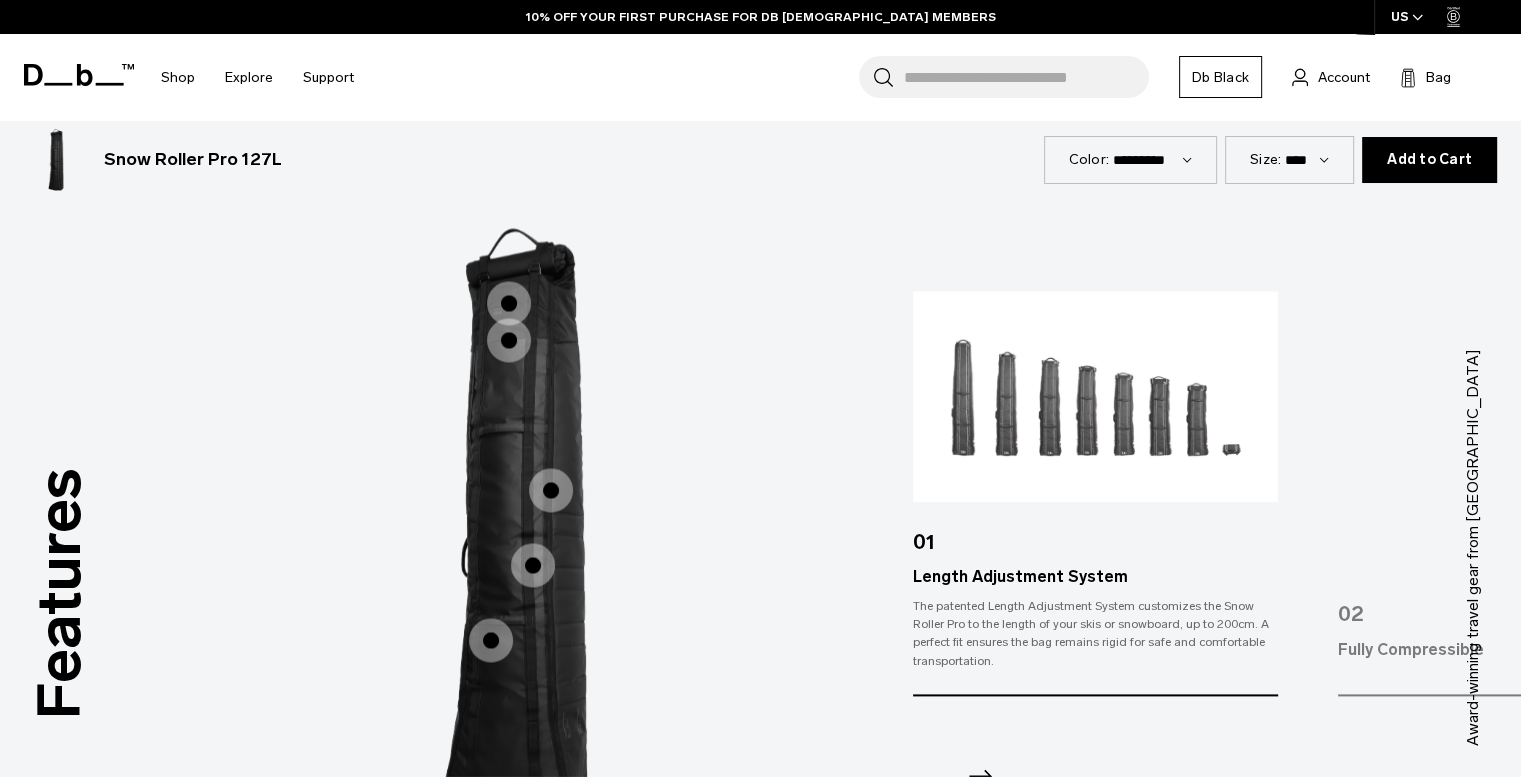 click at bounding box center (491, 640) 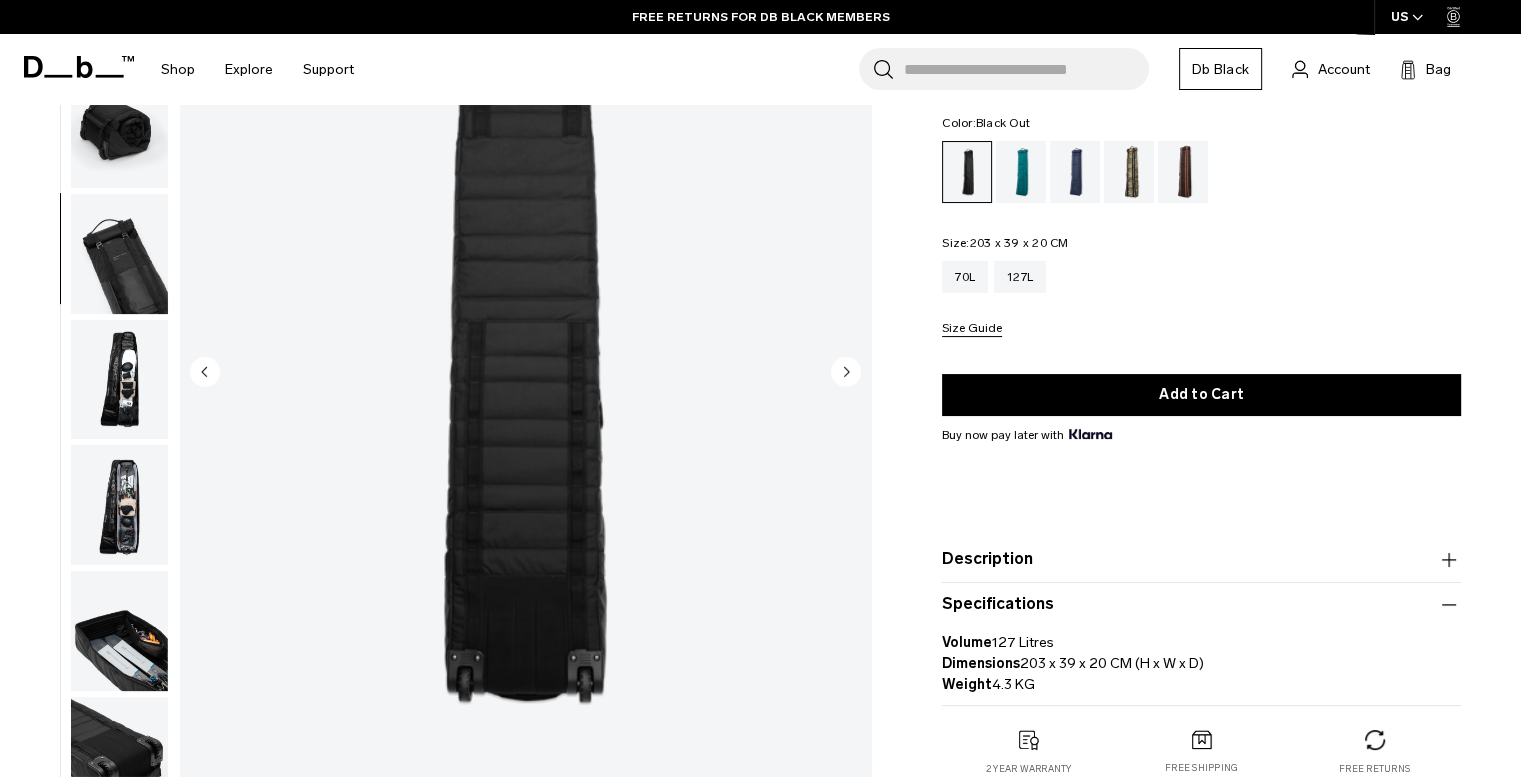 scroll, scrollTop: 100, scrollLeft: 0, axis: vertical 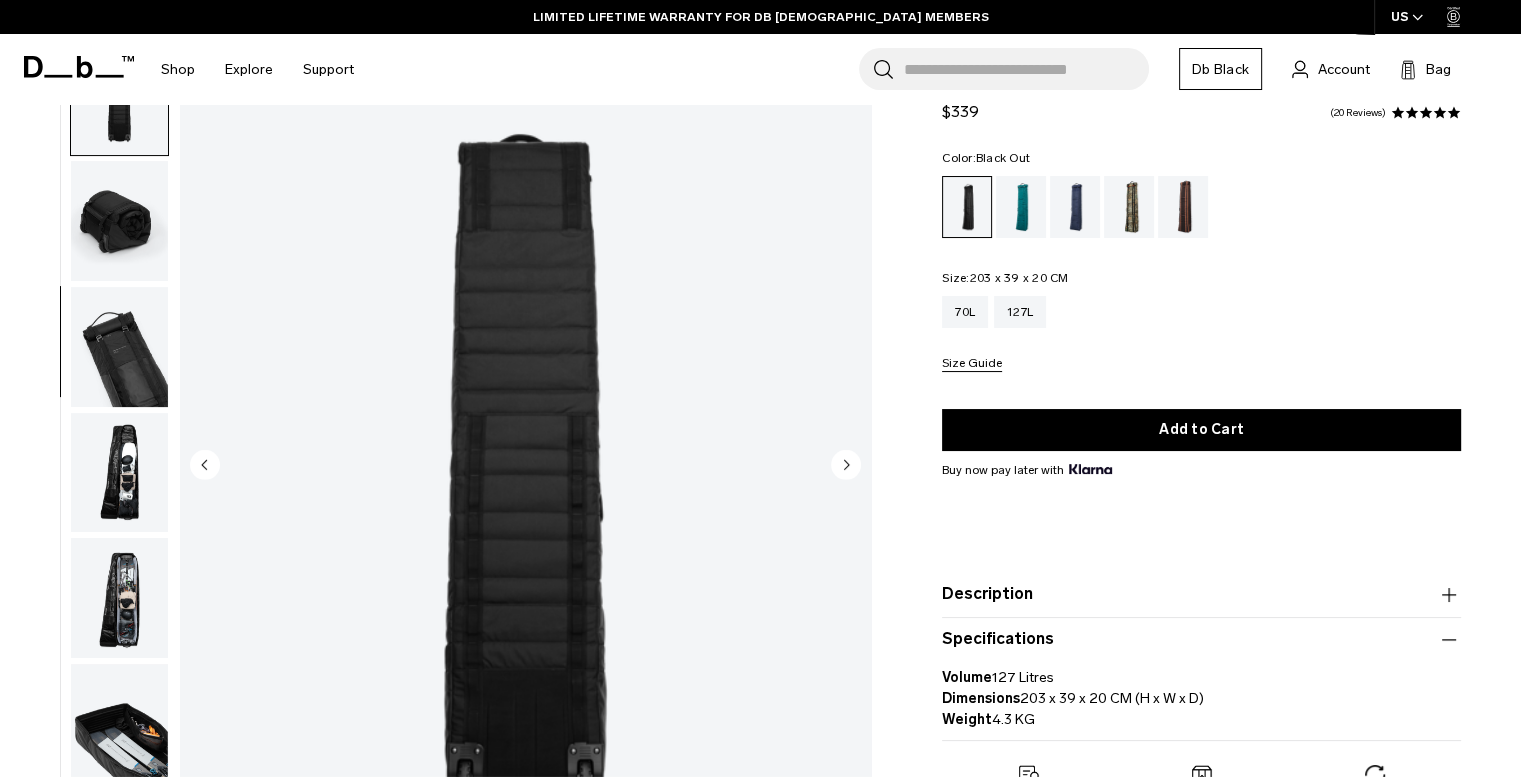 click on "Description" at bounding box center [1201, 595] 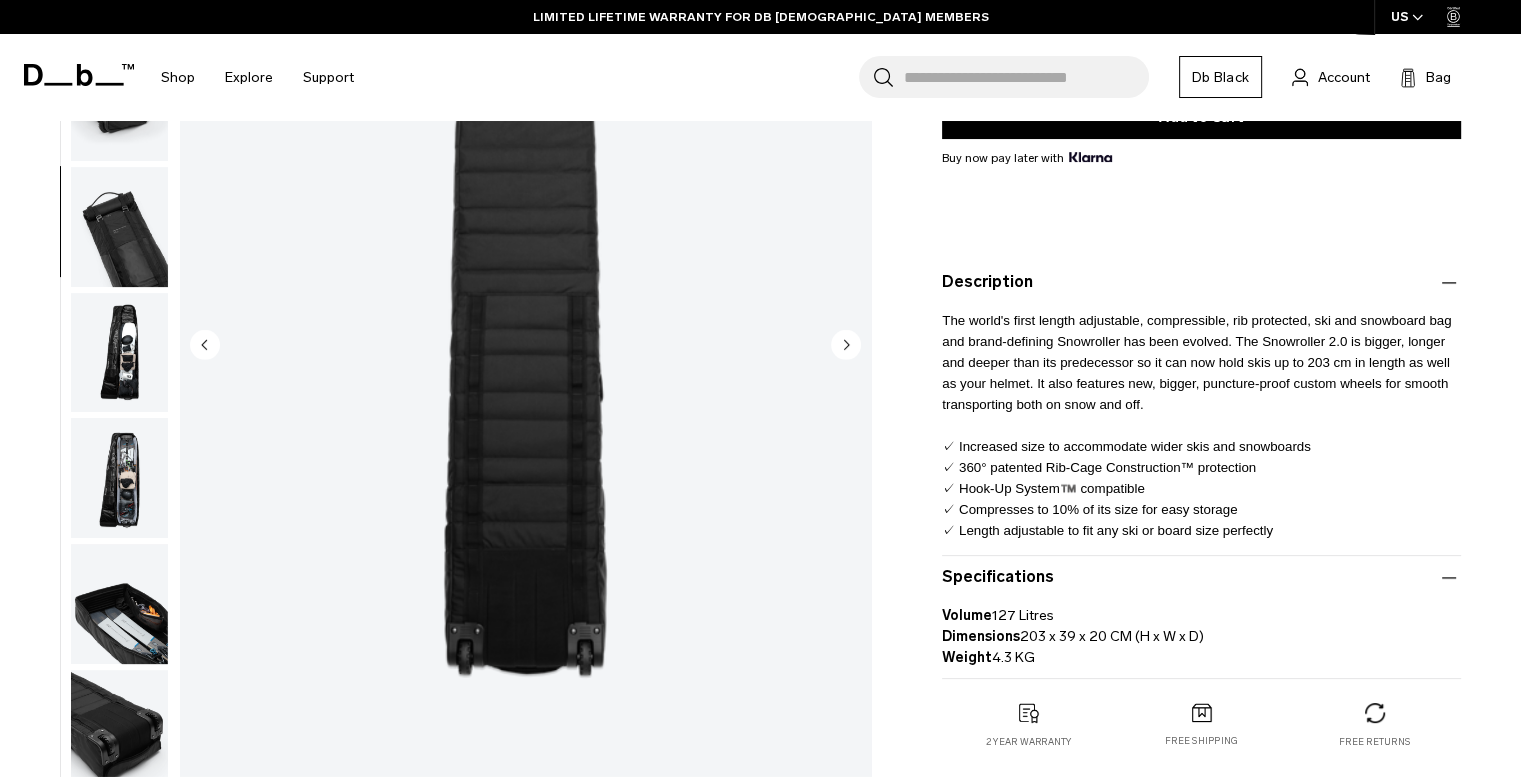 scroll, scrollTop: 400, scrollLeft: 0, axis: vertical 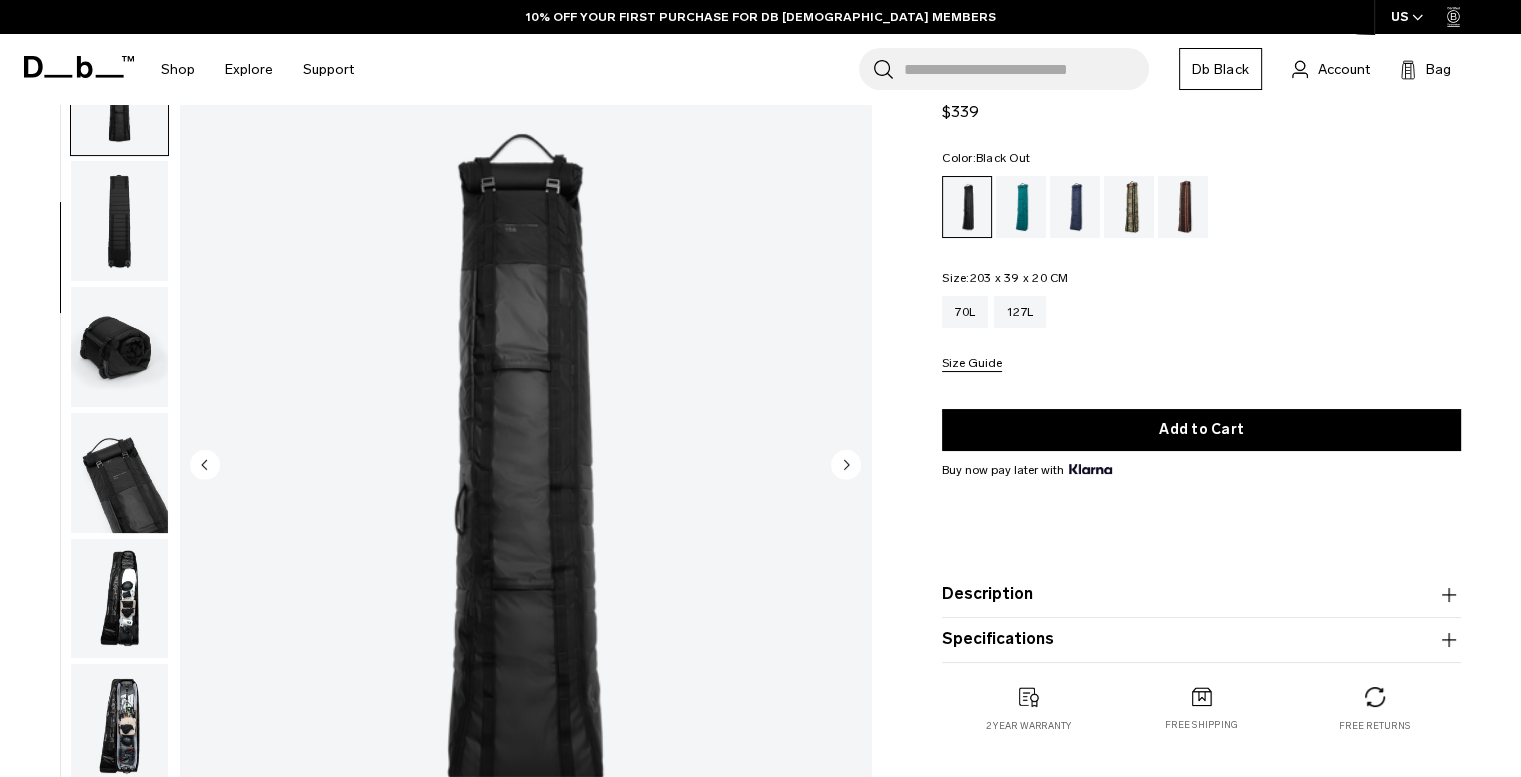 click at bounding box center [119, 221] 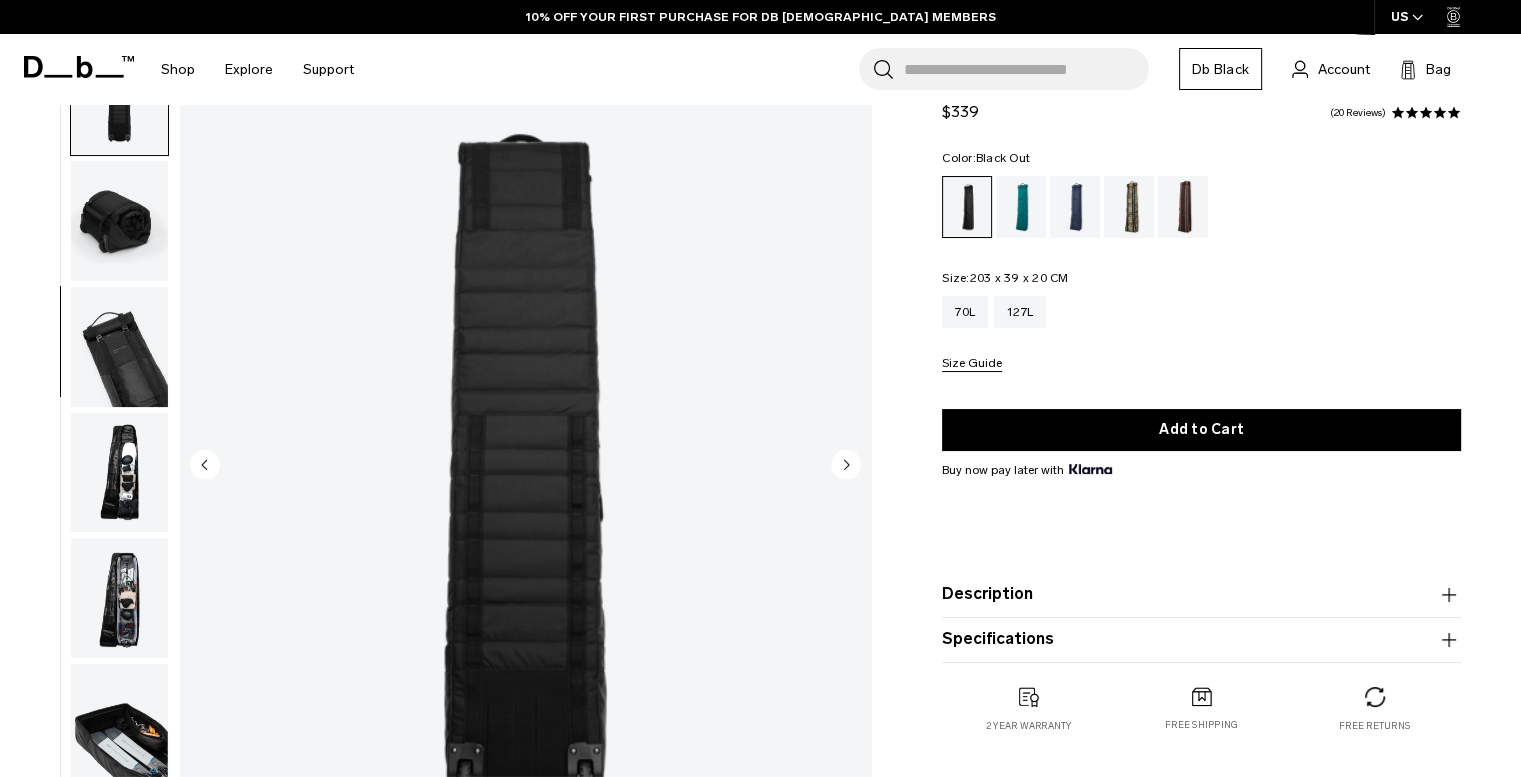 scroll, scrollTop: 178, scrollLeft: 0, axis: vertical 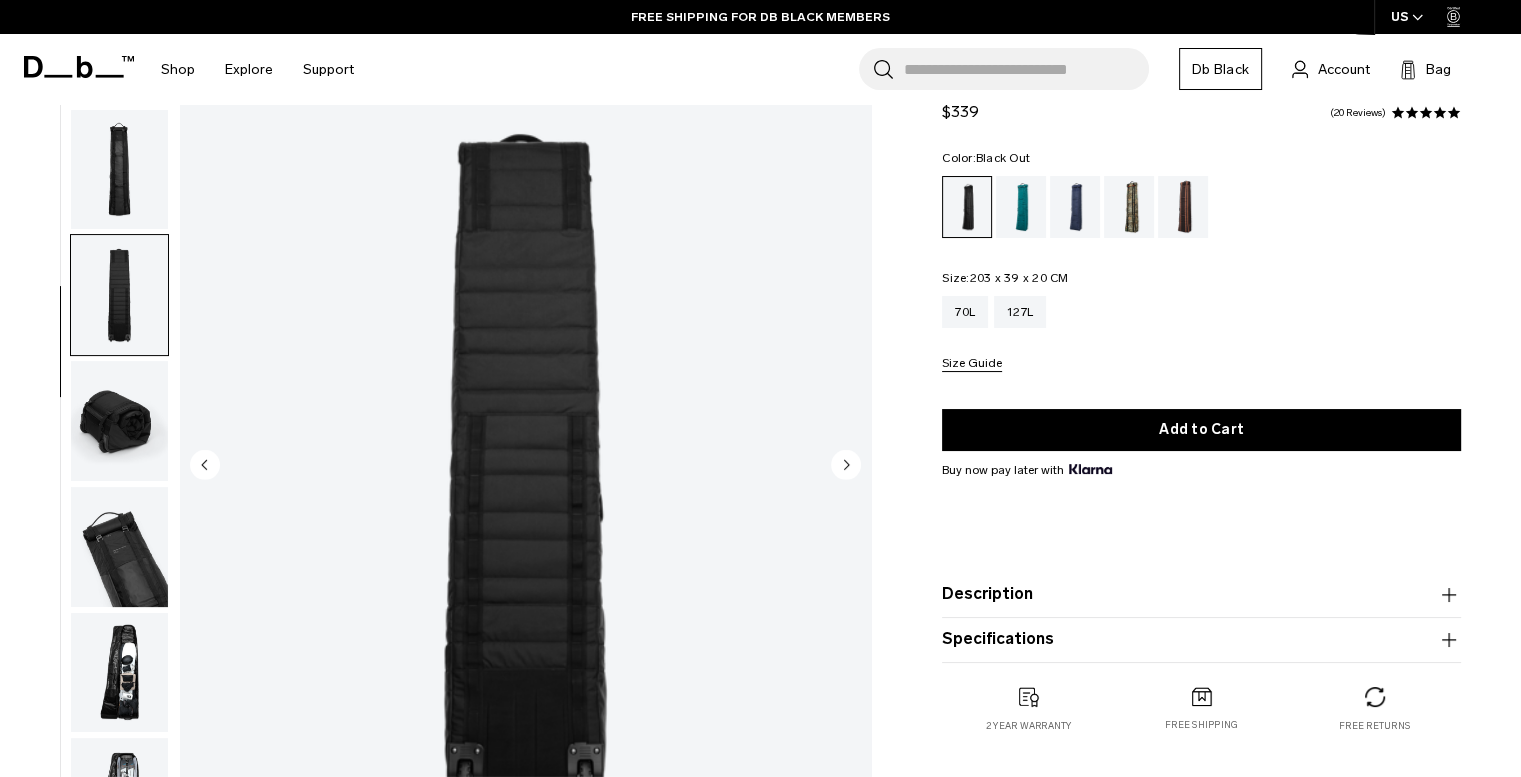 click at bounding box center [119, 170] 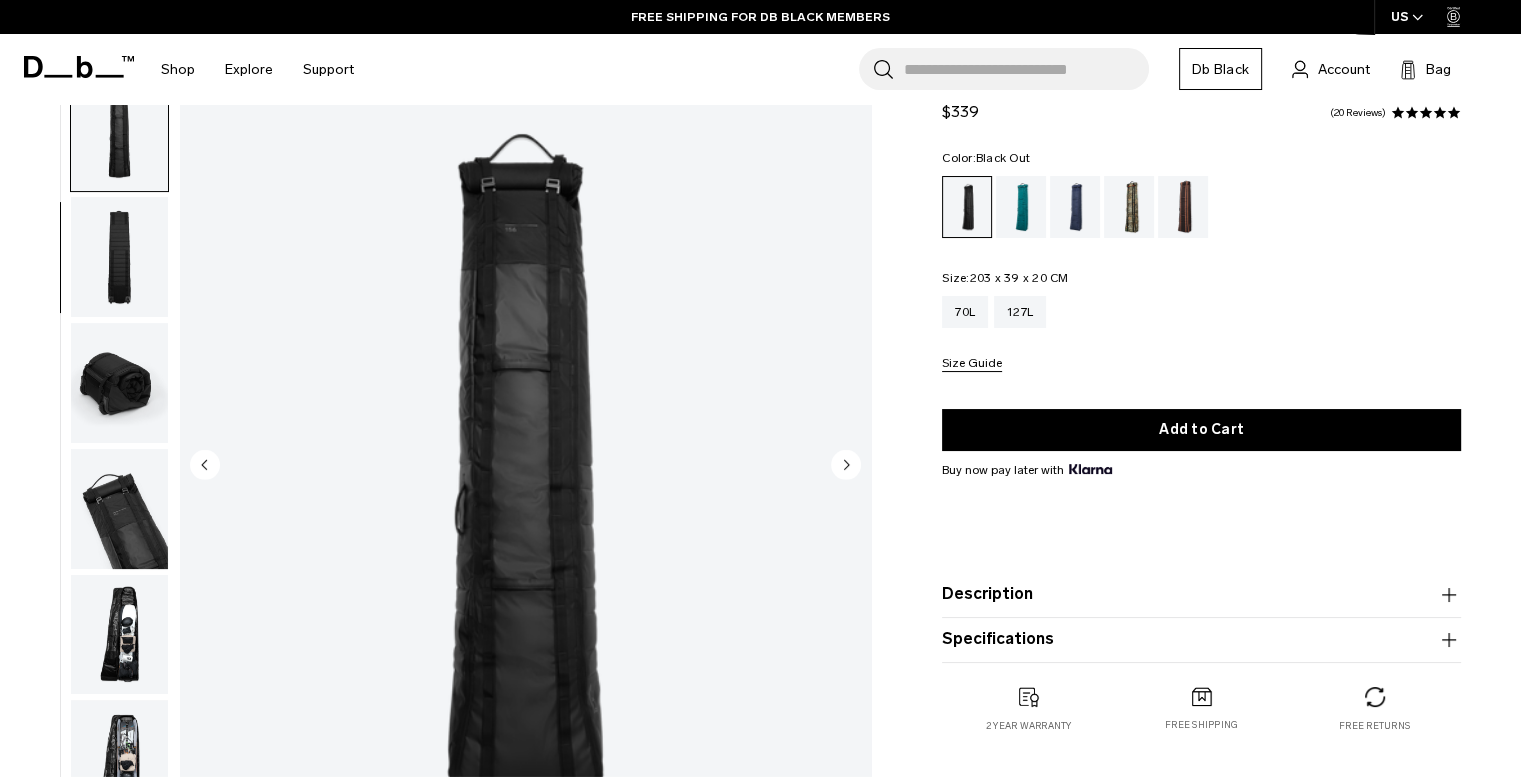 scroll, scrollTop: 252, scrollLeft: 0, axis: vertical 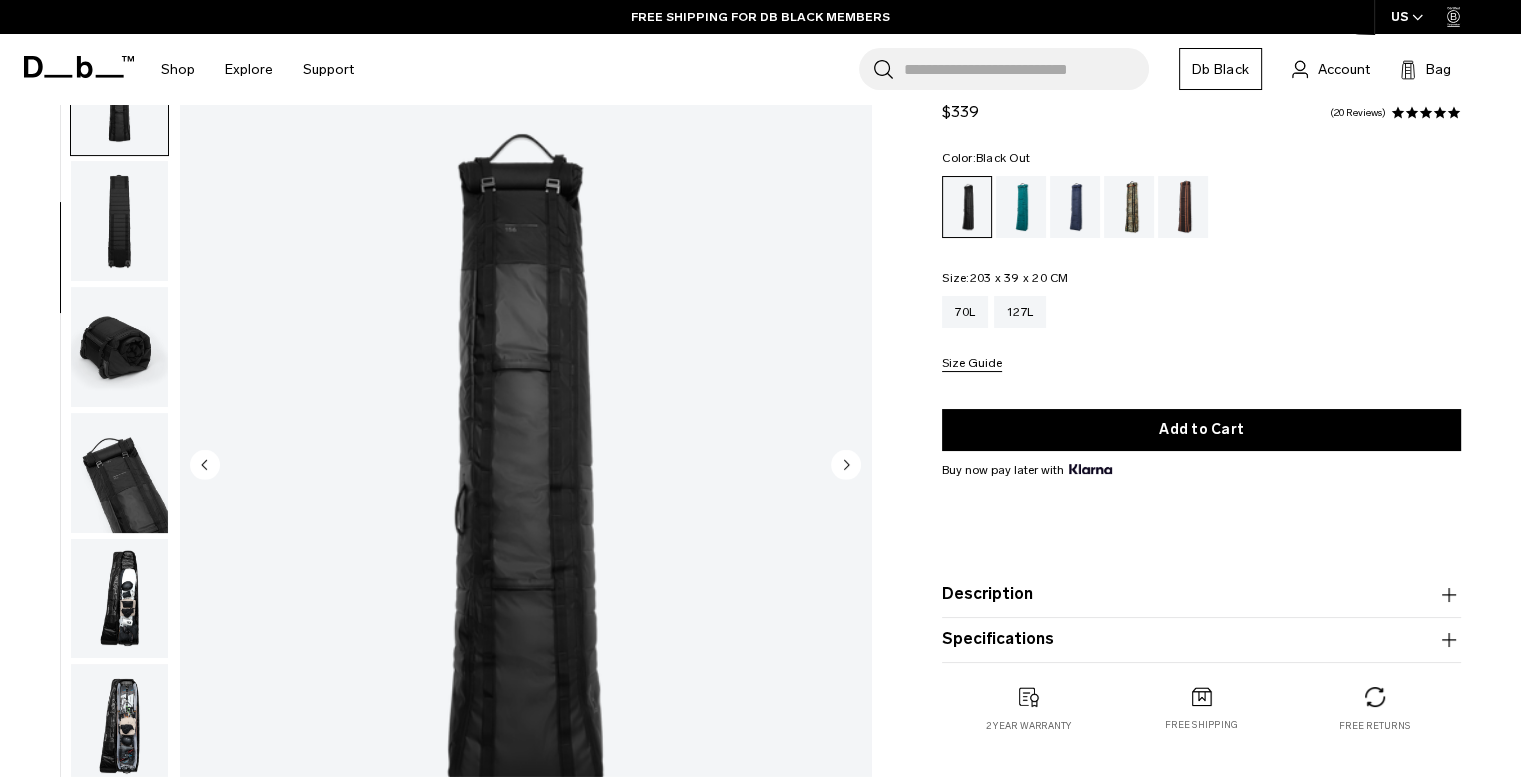 click at bounding box center [119, 347] 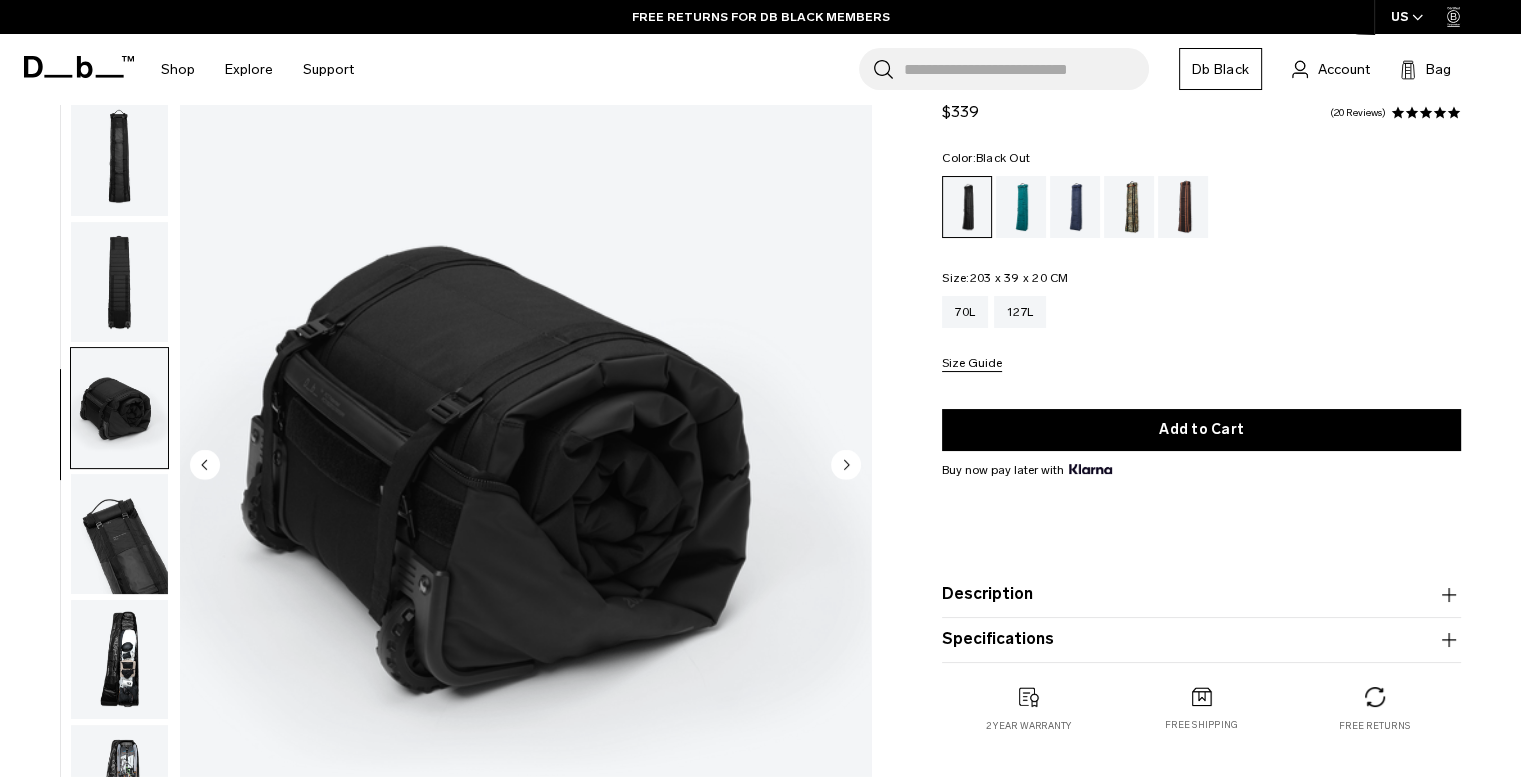 scroll, scrollTop: 91, scrollLeft: 0, axis: vertical 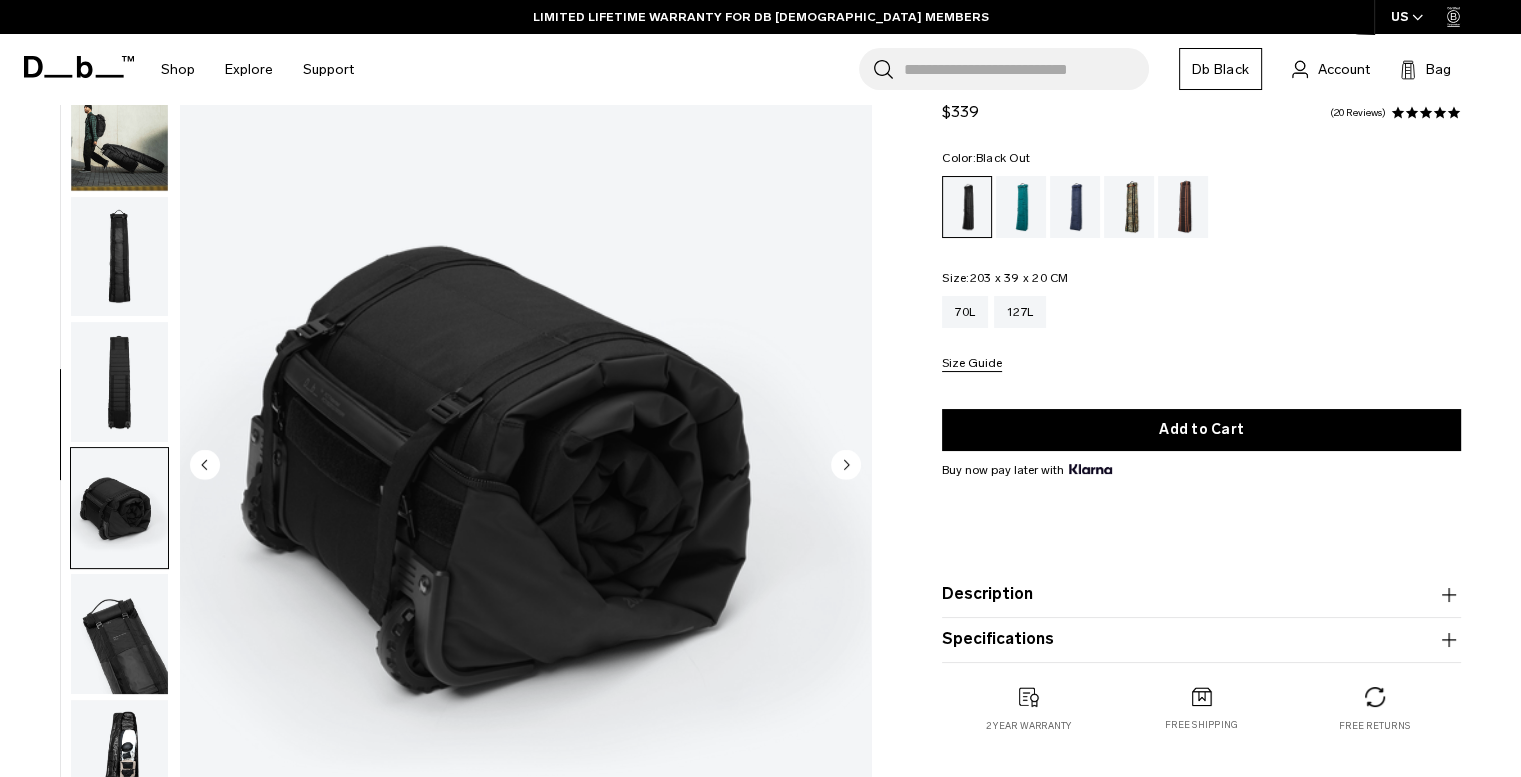 click at bounding box center (119, 382) 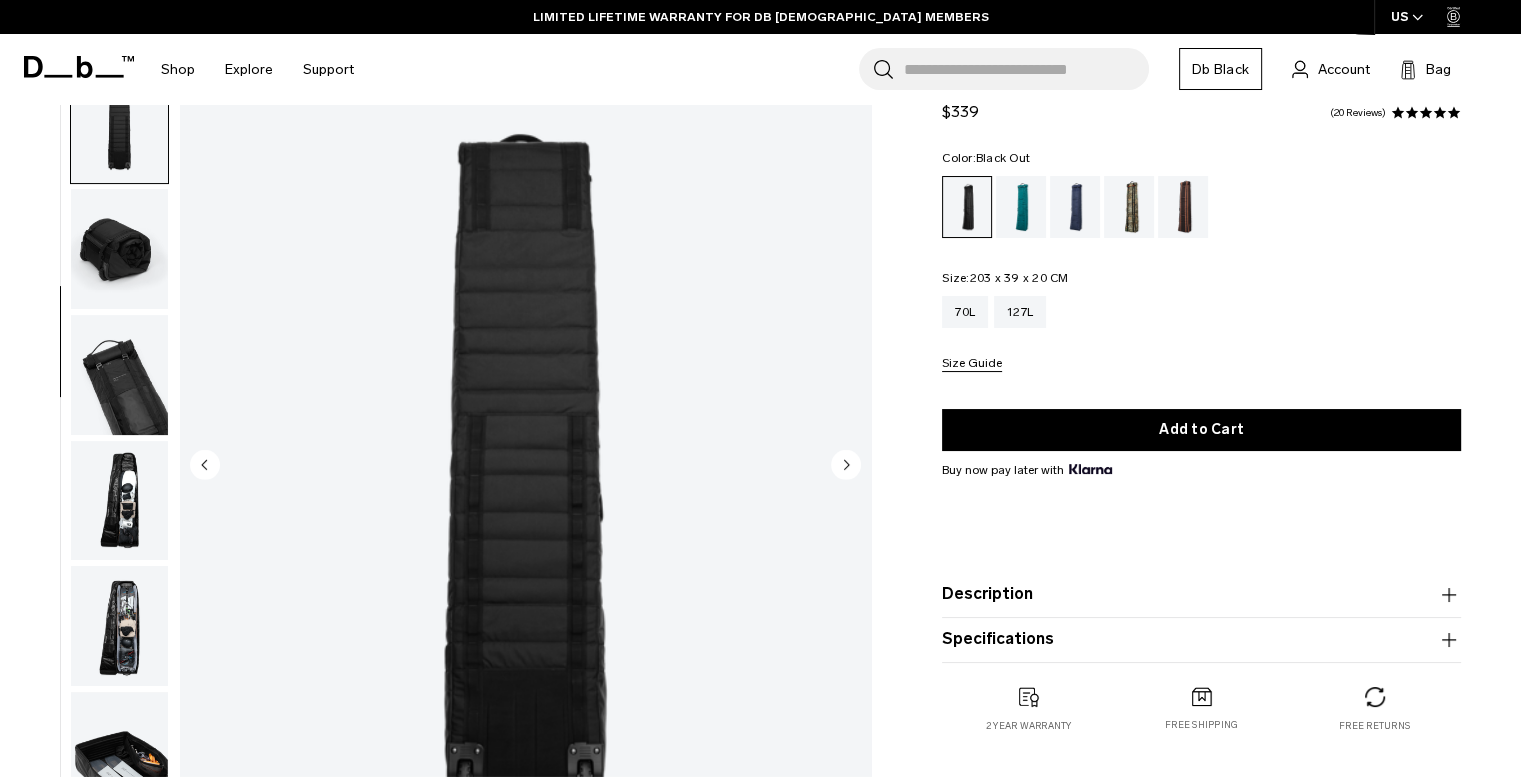 scroll, scrollTop: 378, scrollLeft: 0, axis: vertical 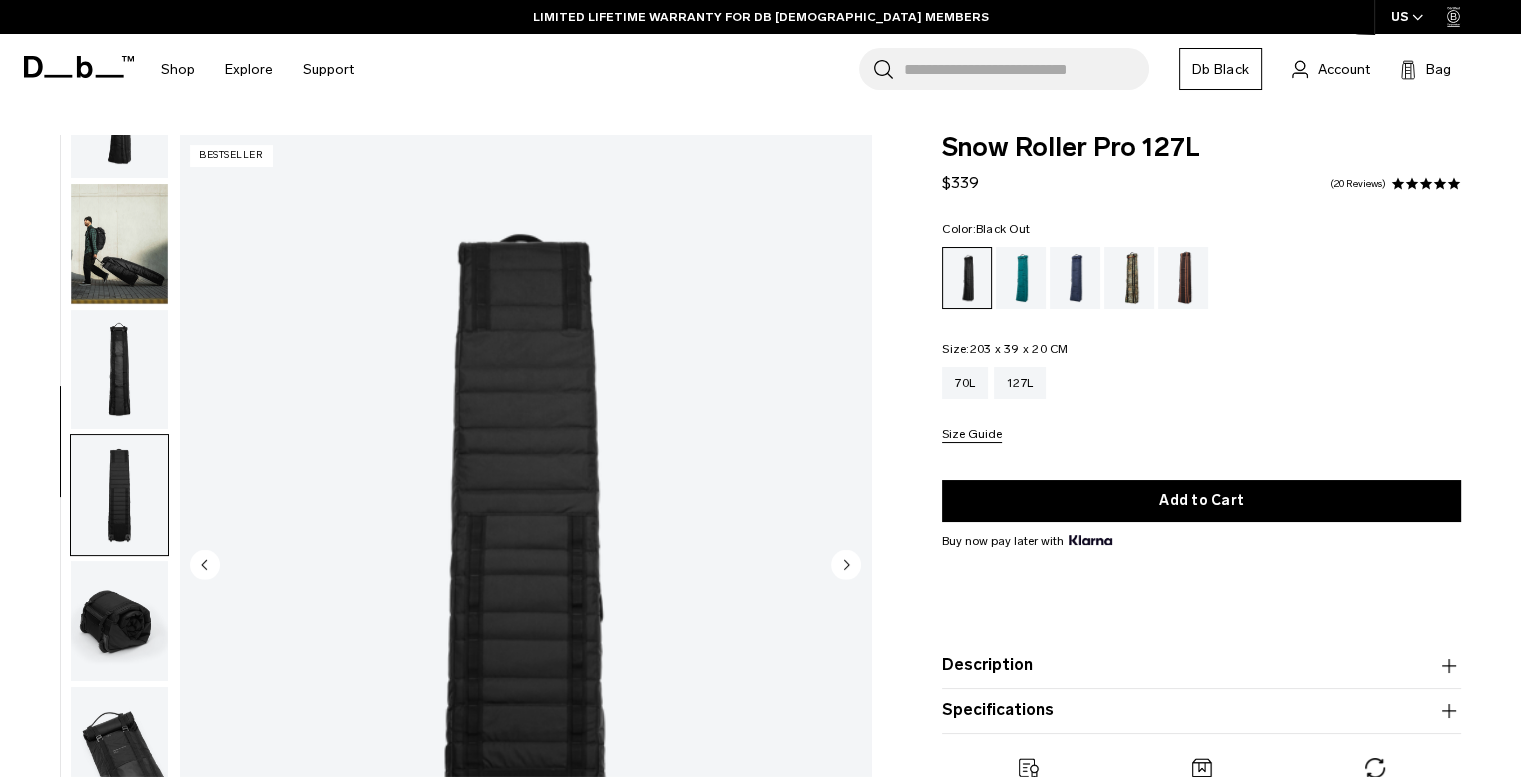 click at bounding box center [119, 370] 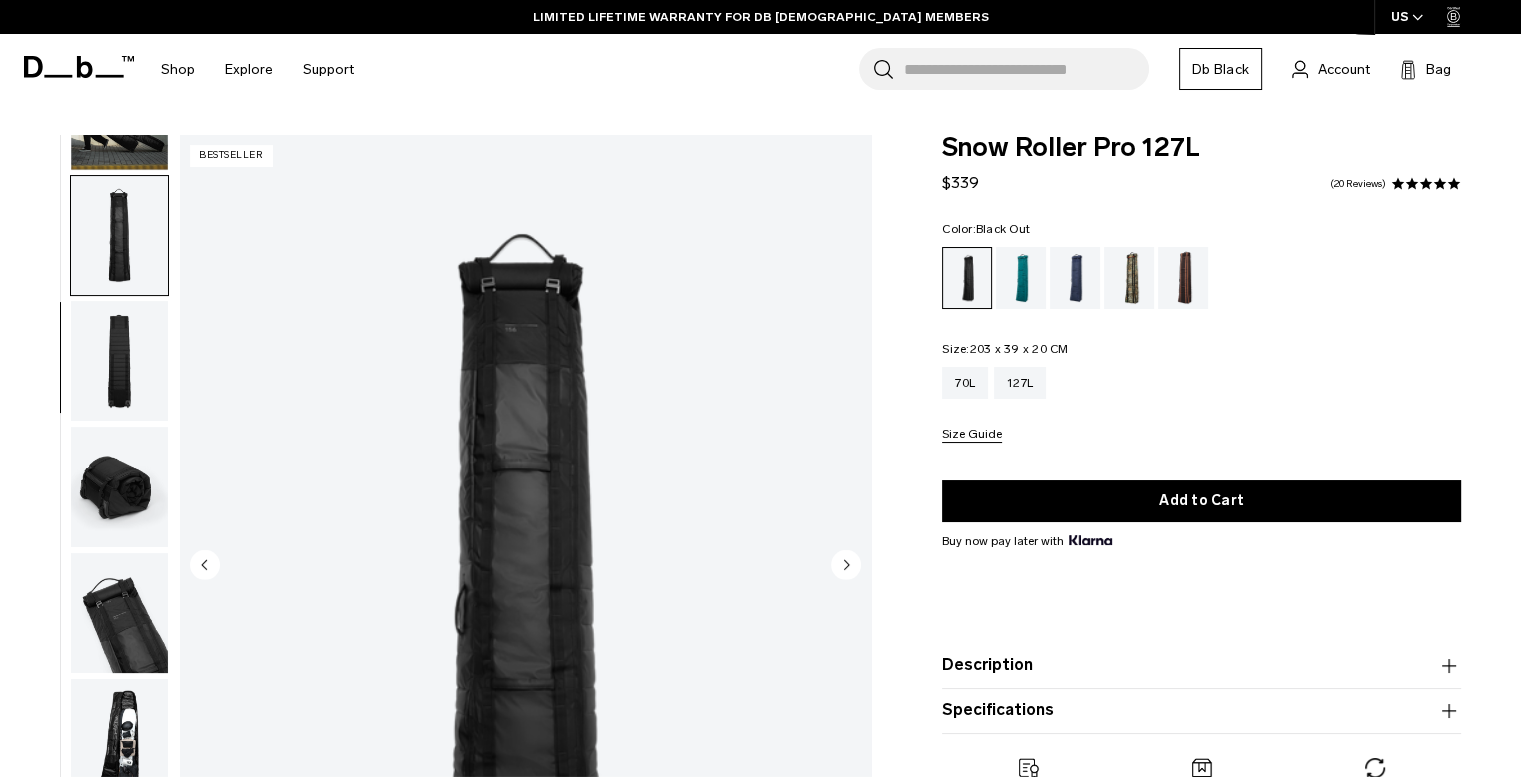 scroll, scrollTop: 252, scrollLeft: 0, axis: vertical 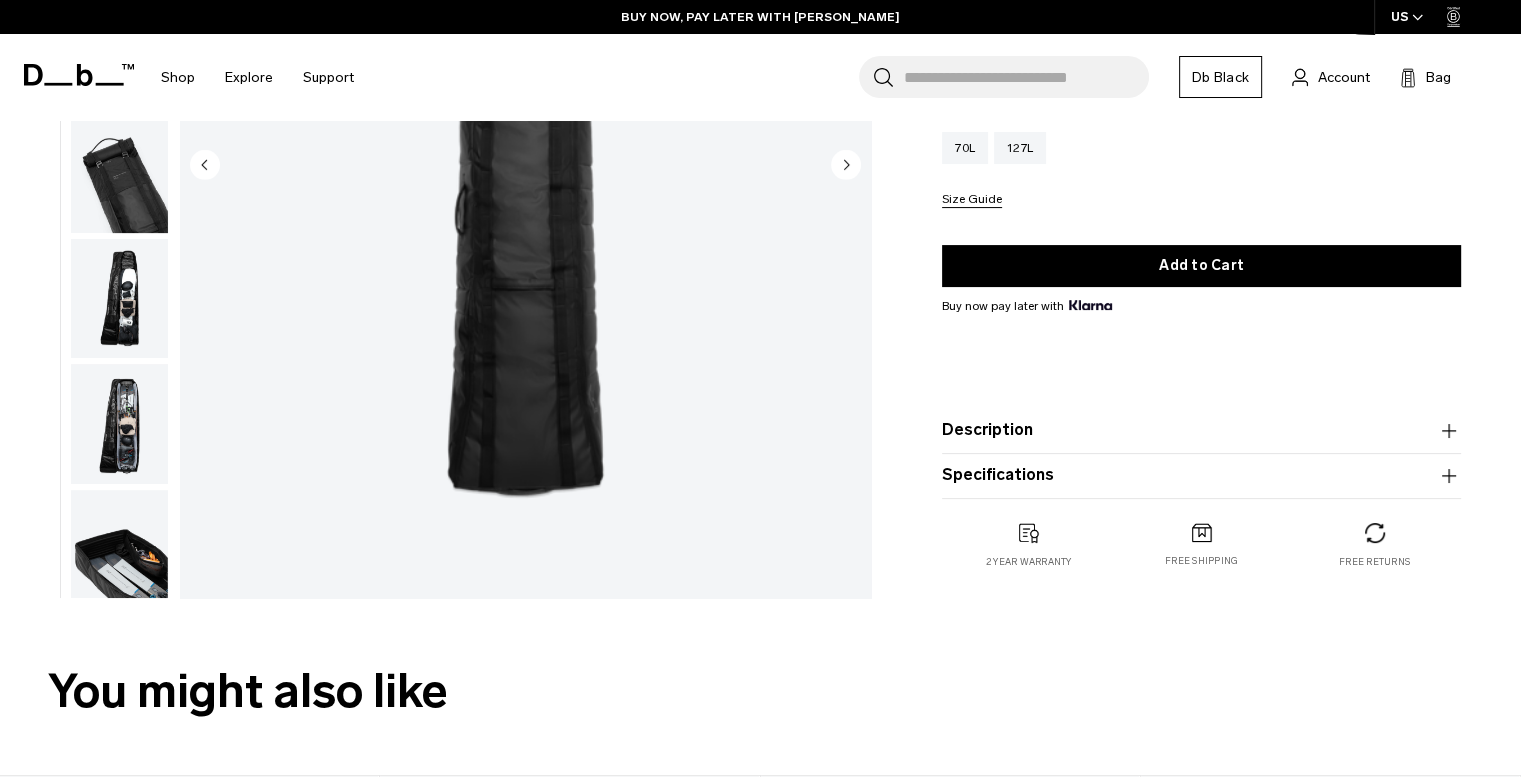 click at bounding box center (119, 424) 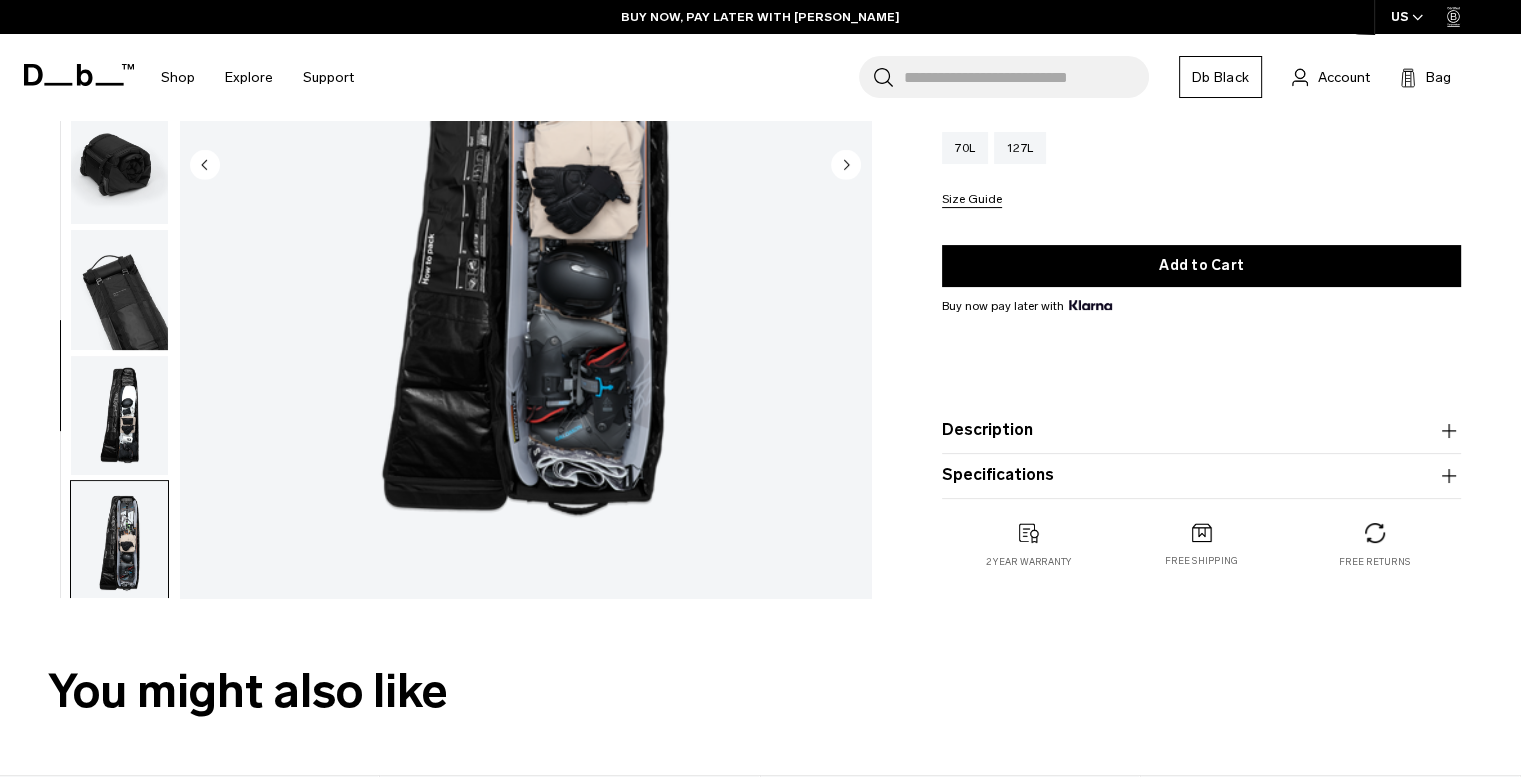 scroll, scrollTop: 91, scrollLeft: 0, axis: vertical 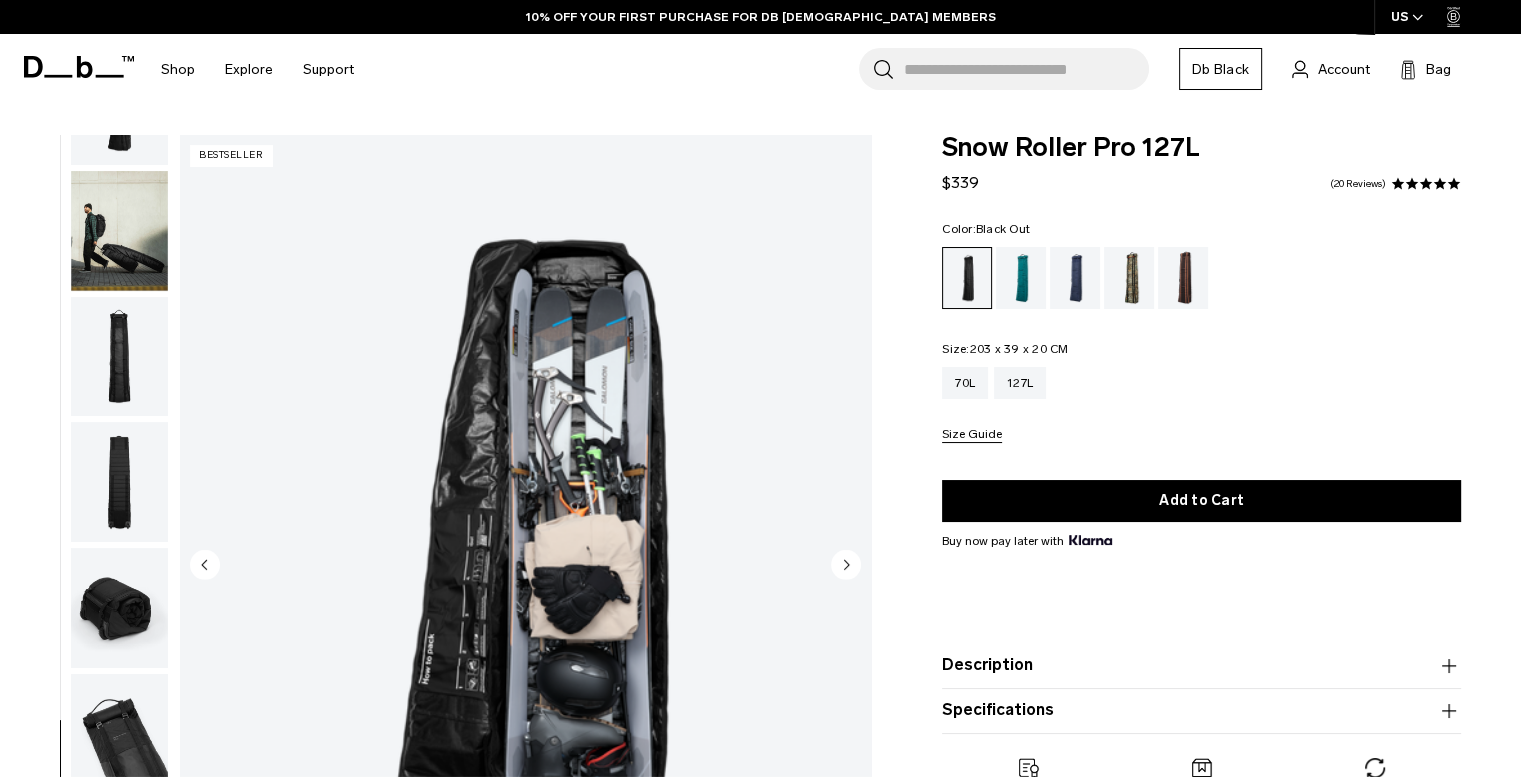 type 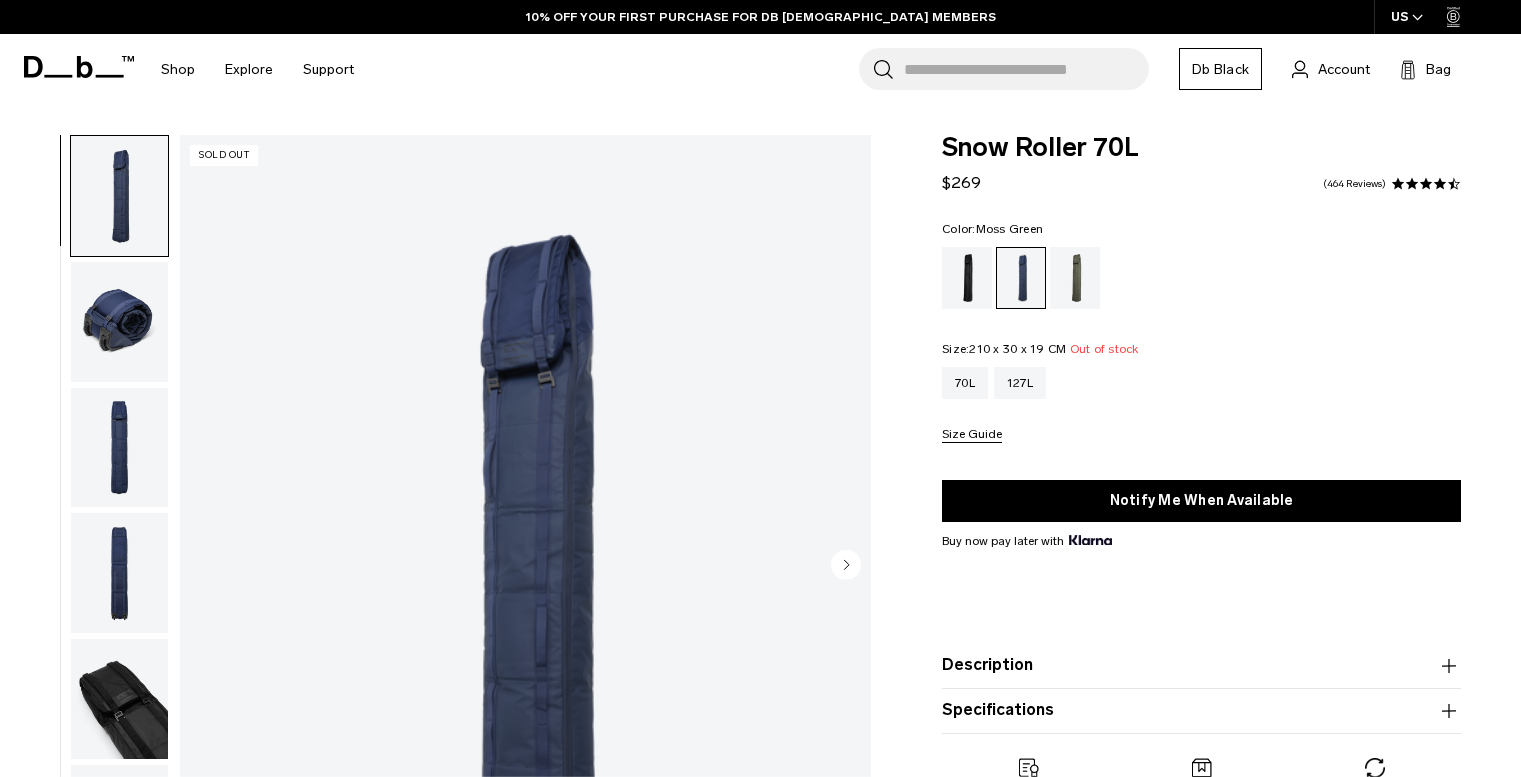 scroll, scrollTop: 0, scrollLeft: 0, axis: both 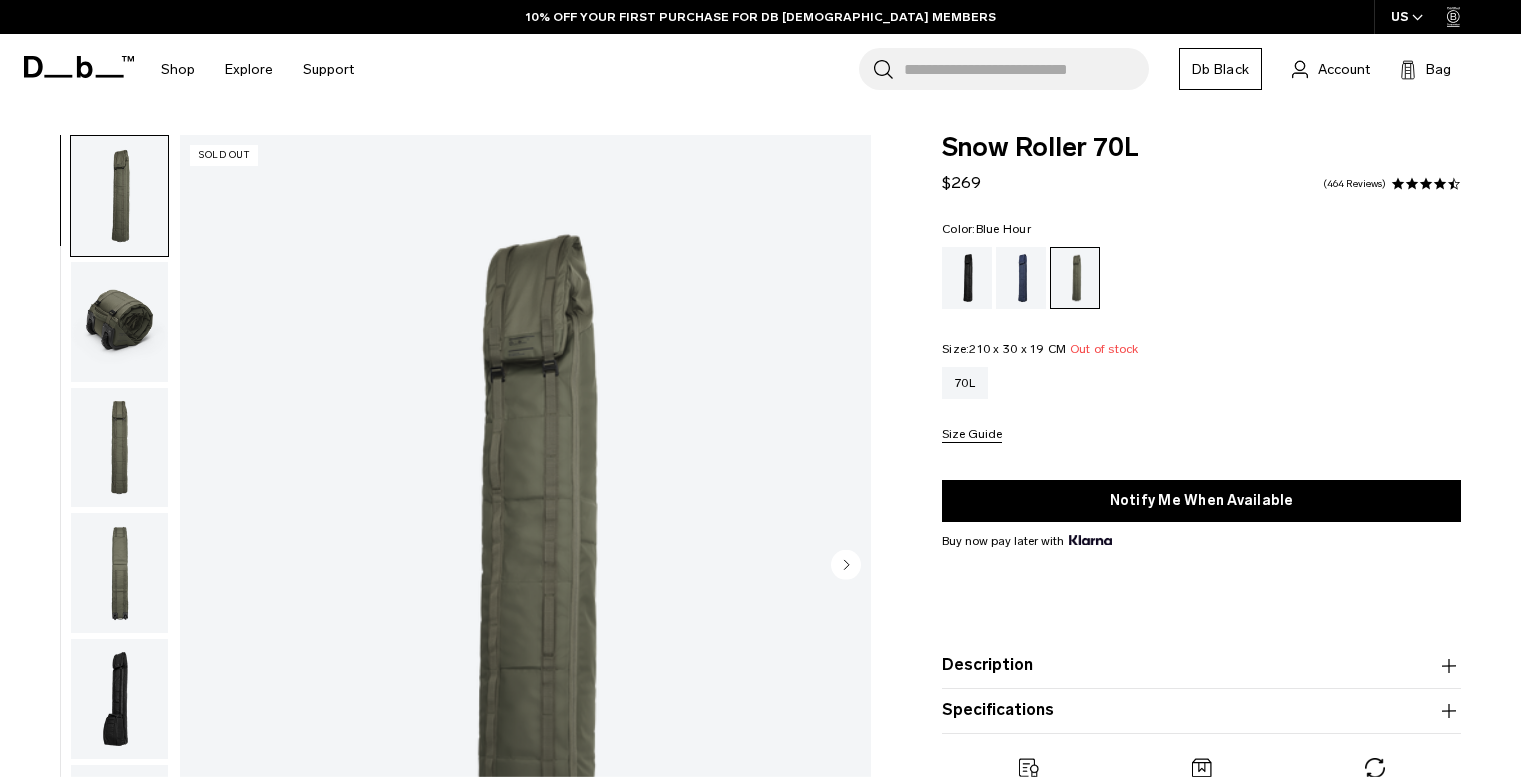 click at bounding box center (1021, 278) 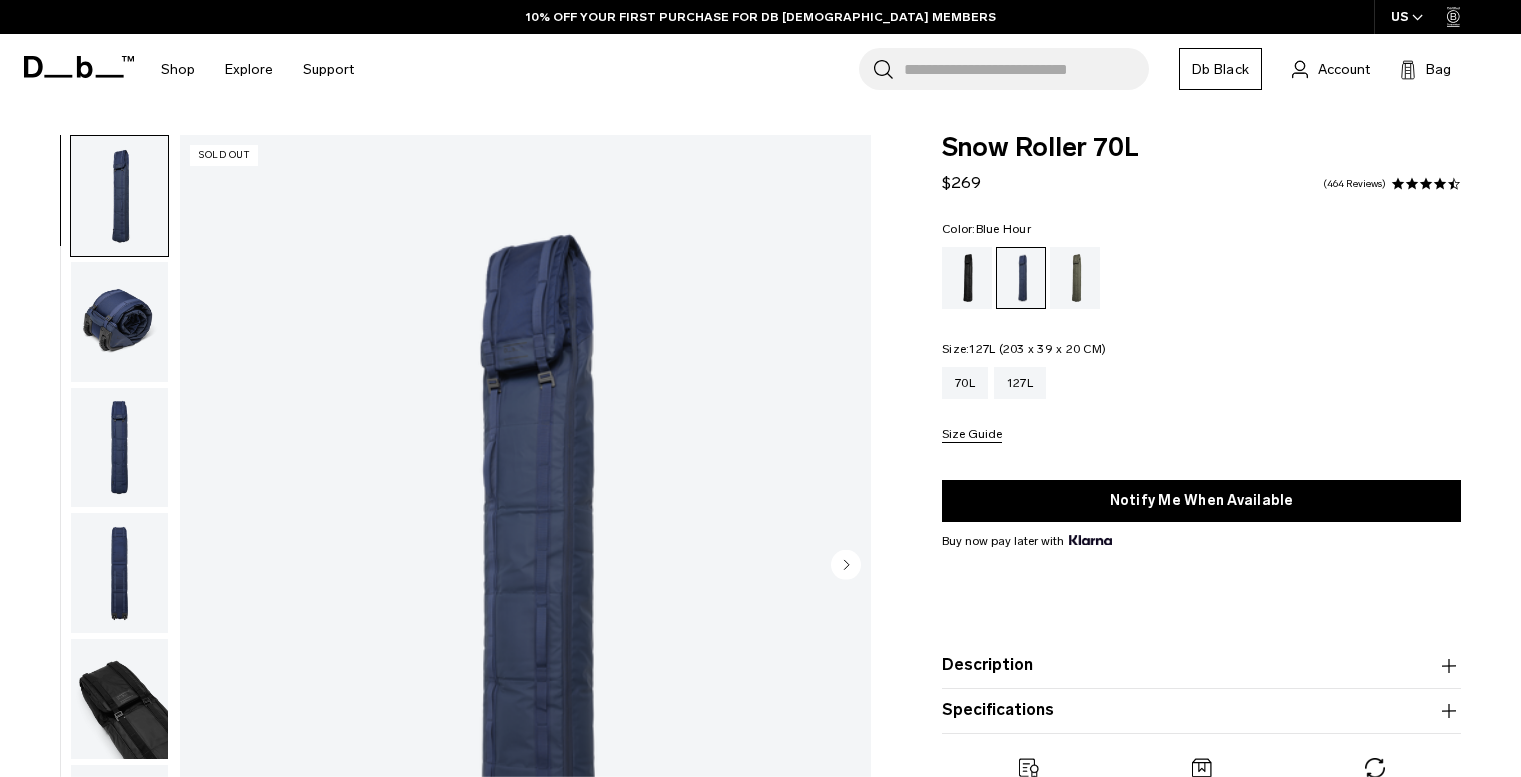 scroll, scrollTop: 0, scrollLeft: 0, axis: both 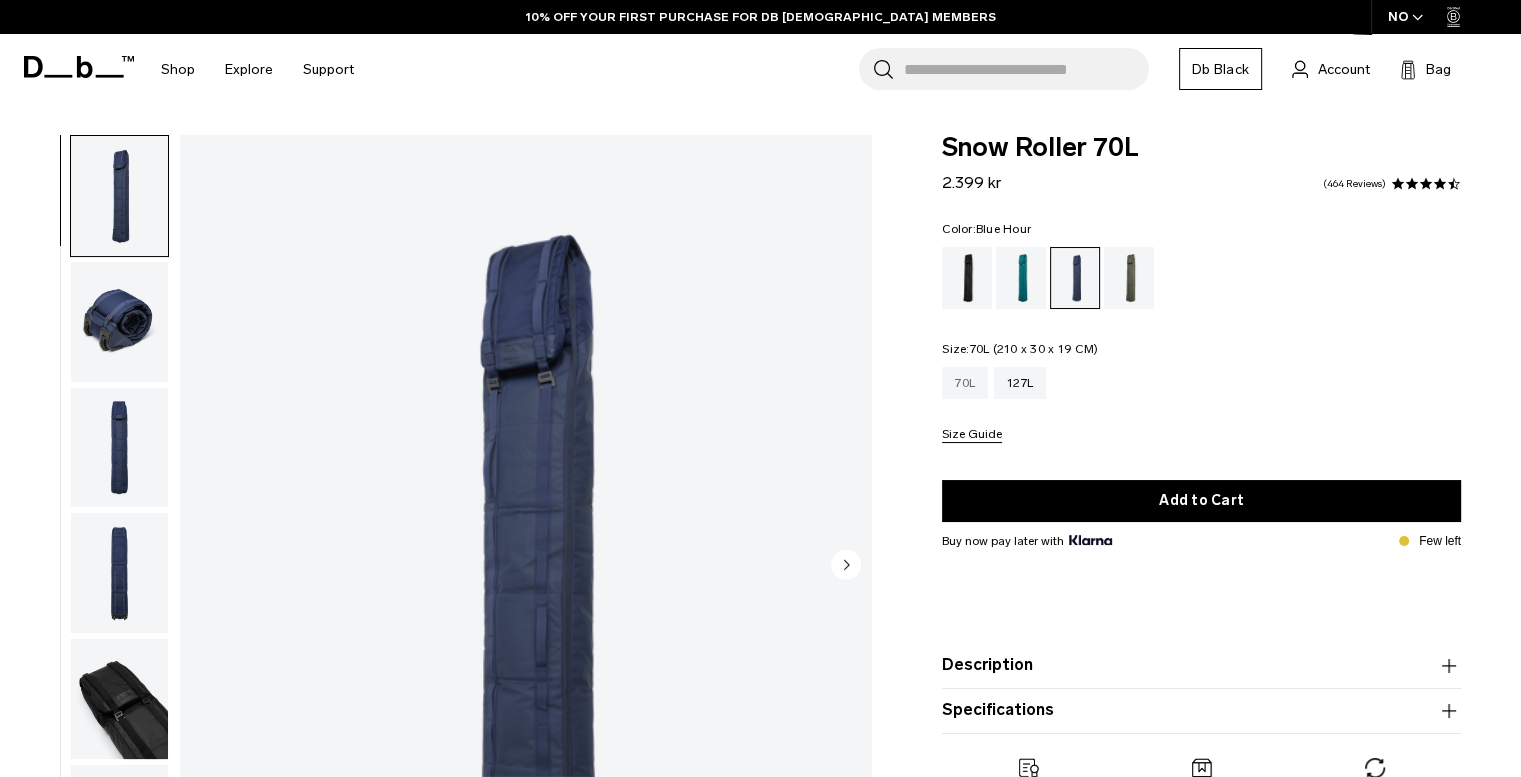 click on "70L" at bounding box center (965, 383) 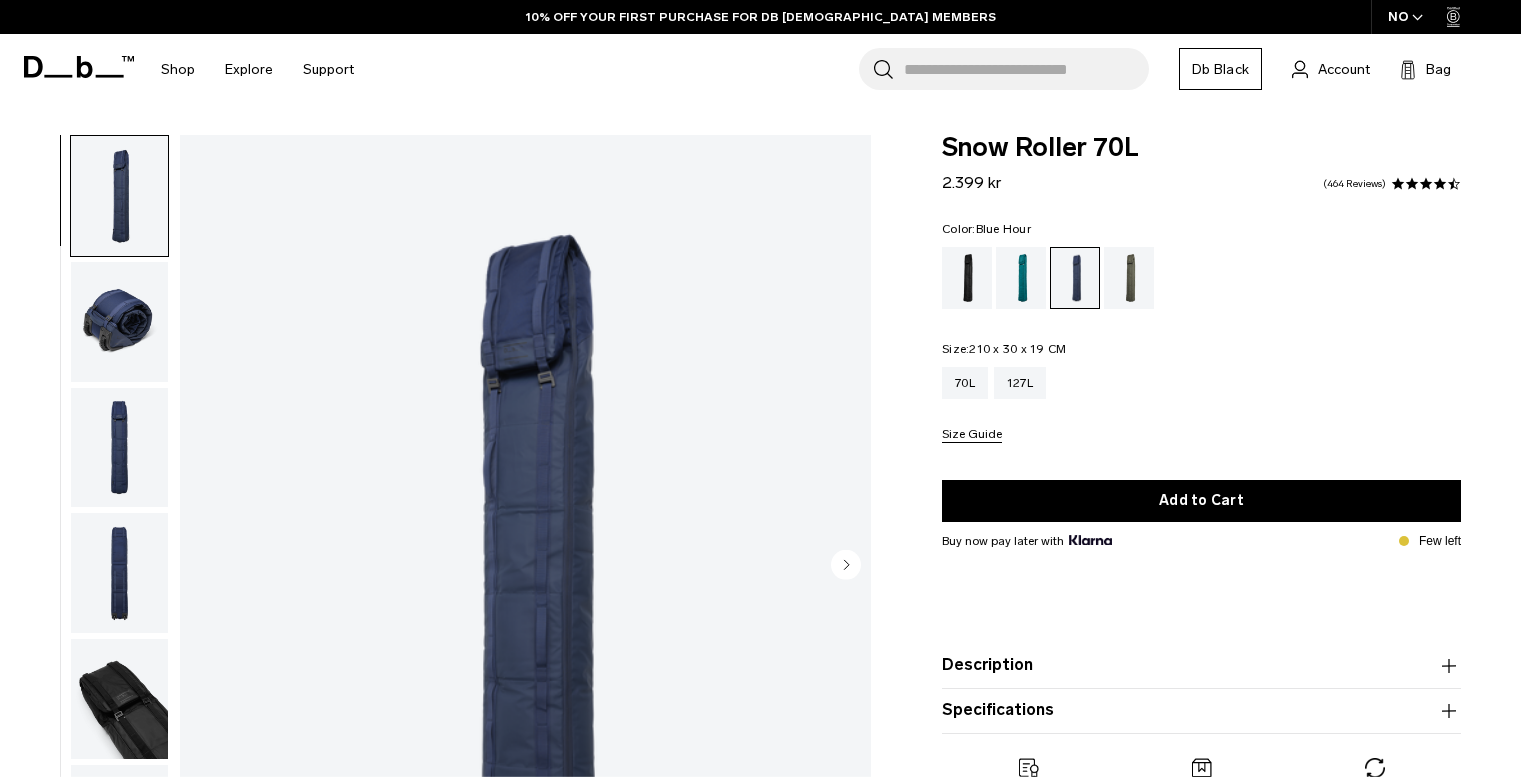 scroll, scrollTop: 0, scrollLeft: 0, axis: both 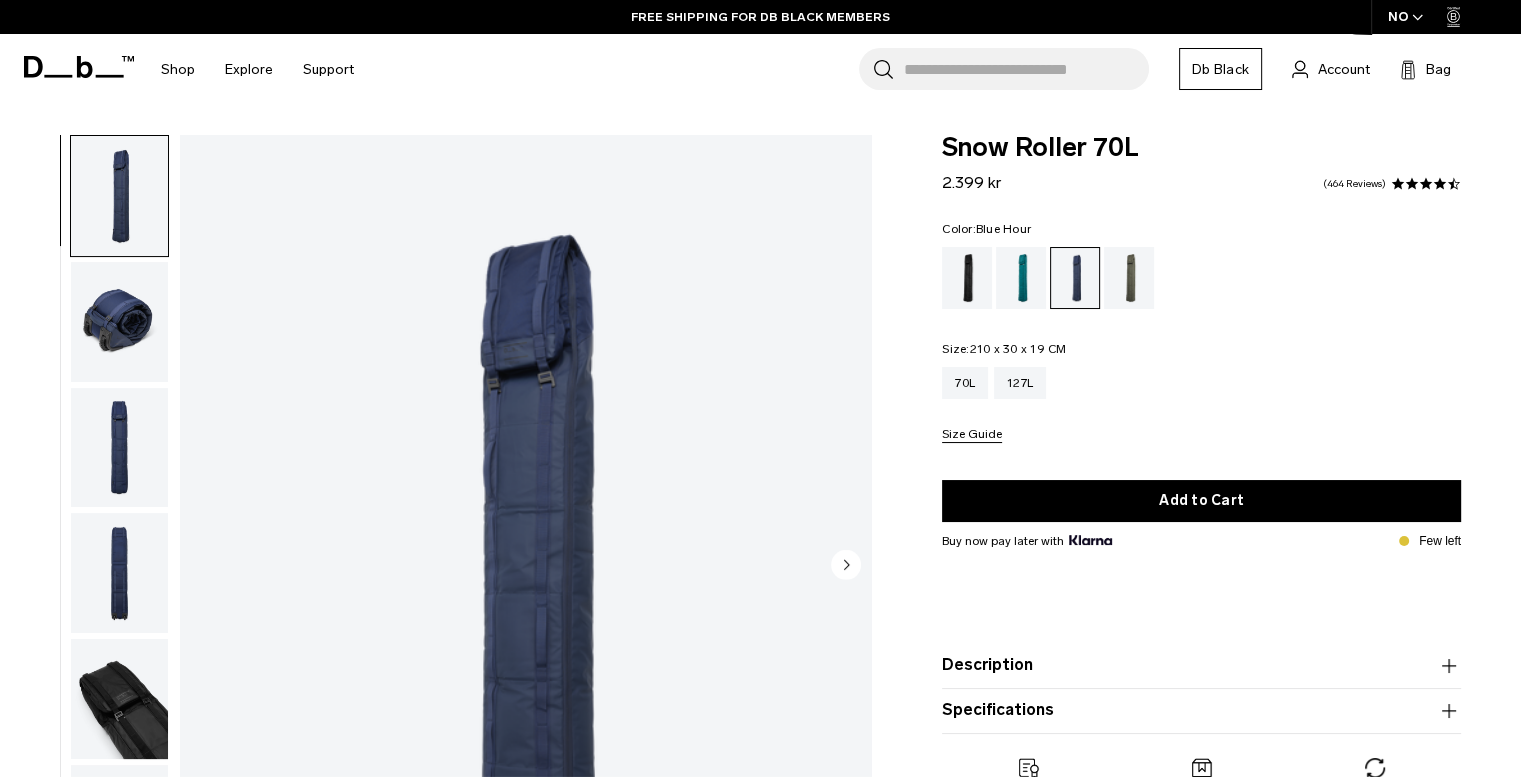 click on "Specifications" at bounding box center [1201, 711] 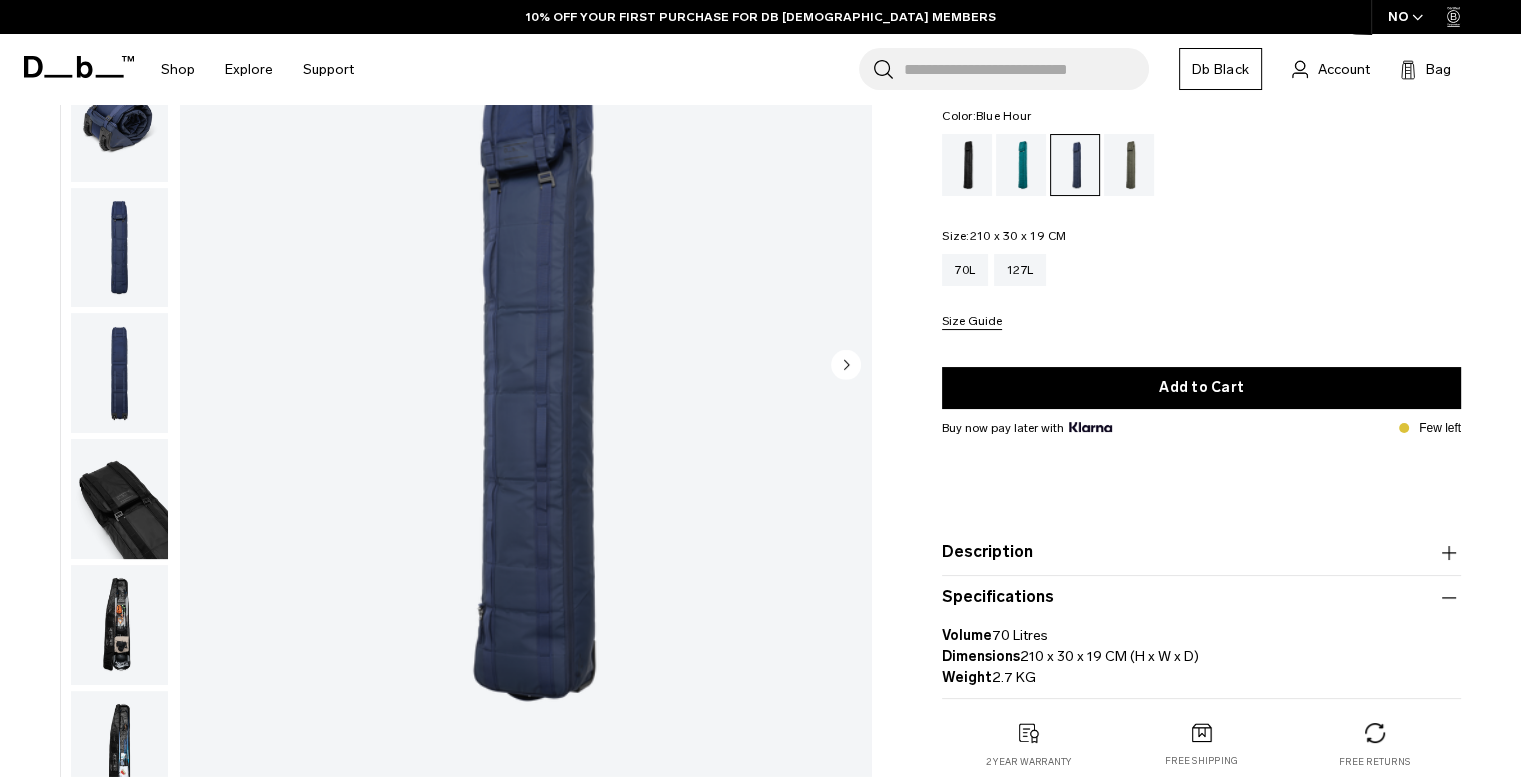 scroll, scrollTop: 0, scrollLeft: 0, axis: both 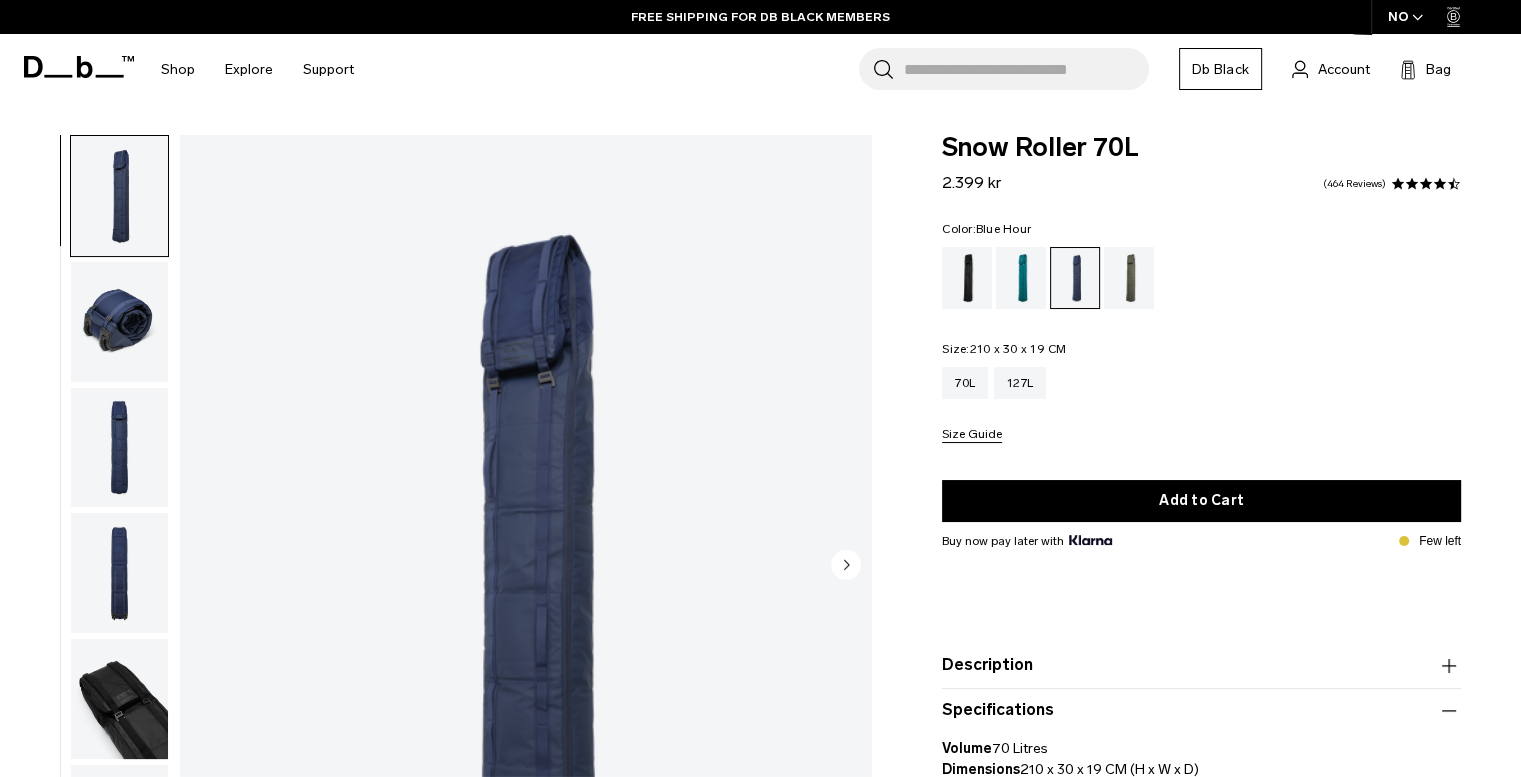 drag, startPoint x: 938, startPoint y: 188, endPoint x: 1072, endPoint y: 205, distance: 135.07405 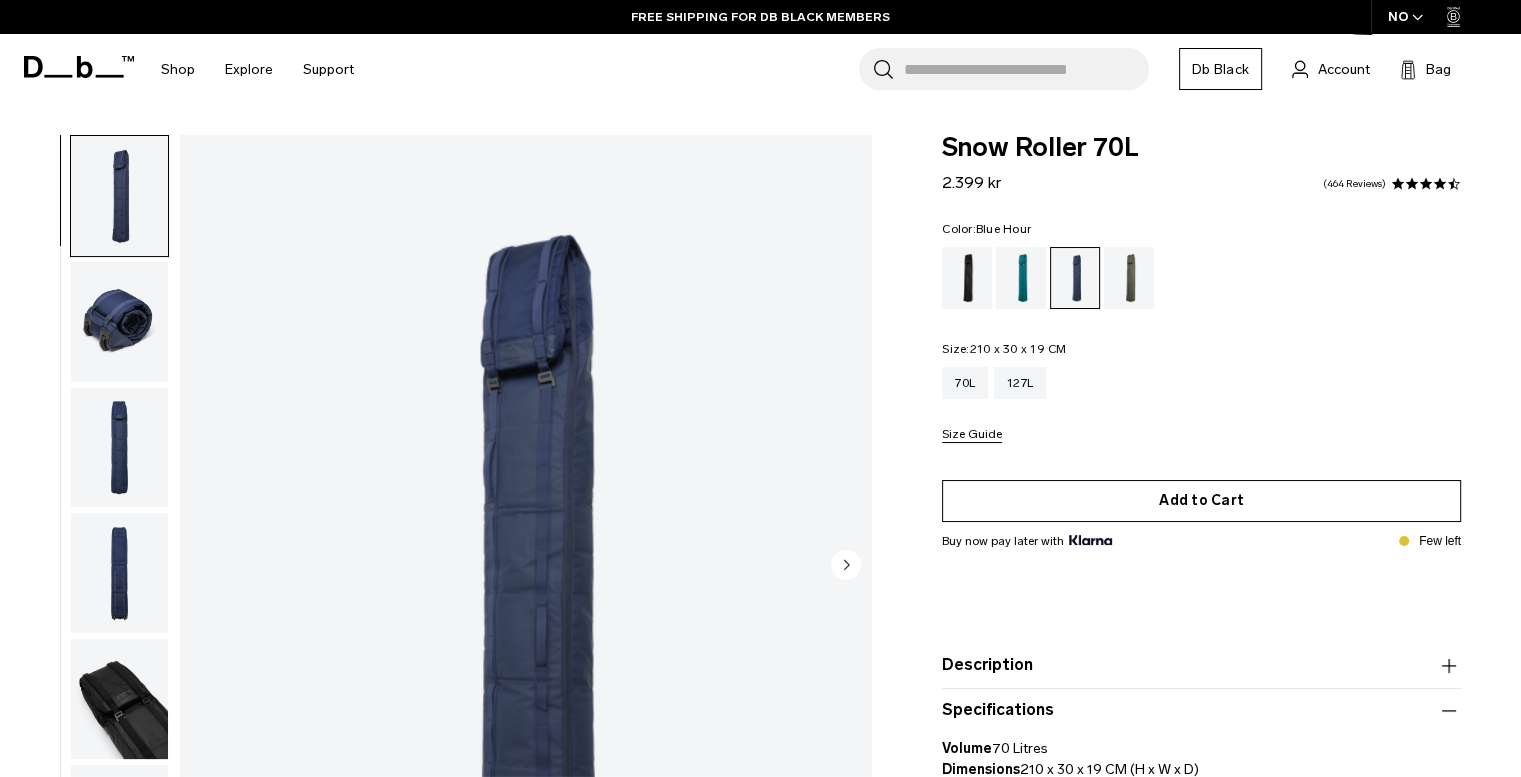 click on "Add to Cart" at bounding box center (1201, 501) 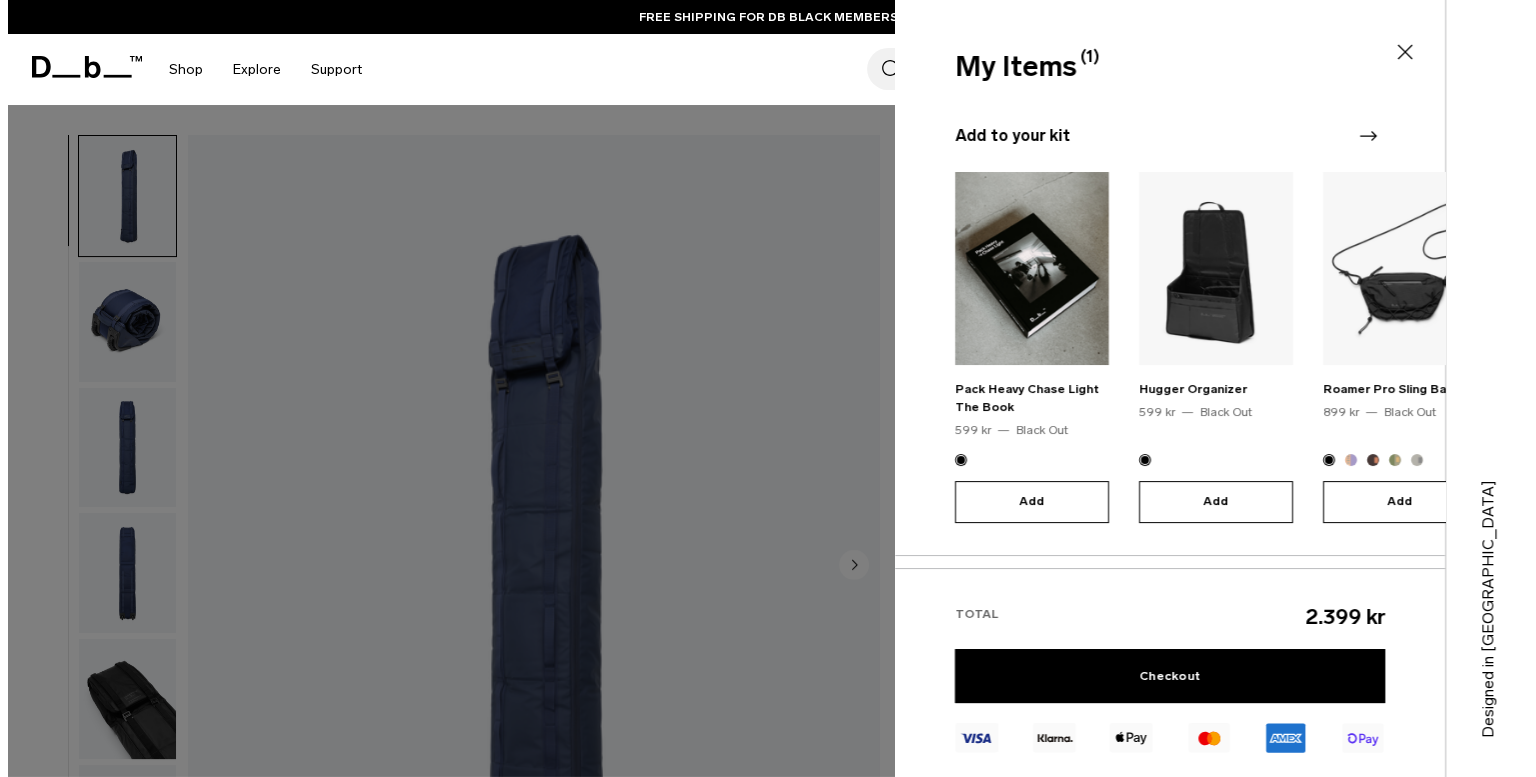 scroll, scrollTop: 269, scrollLeft: 0, axis: vertical 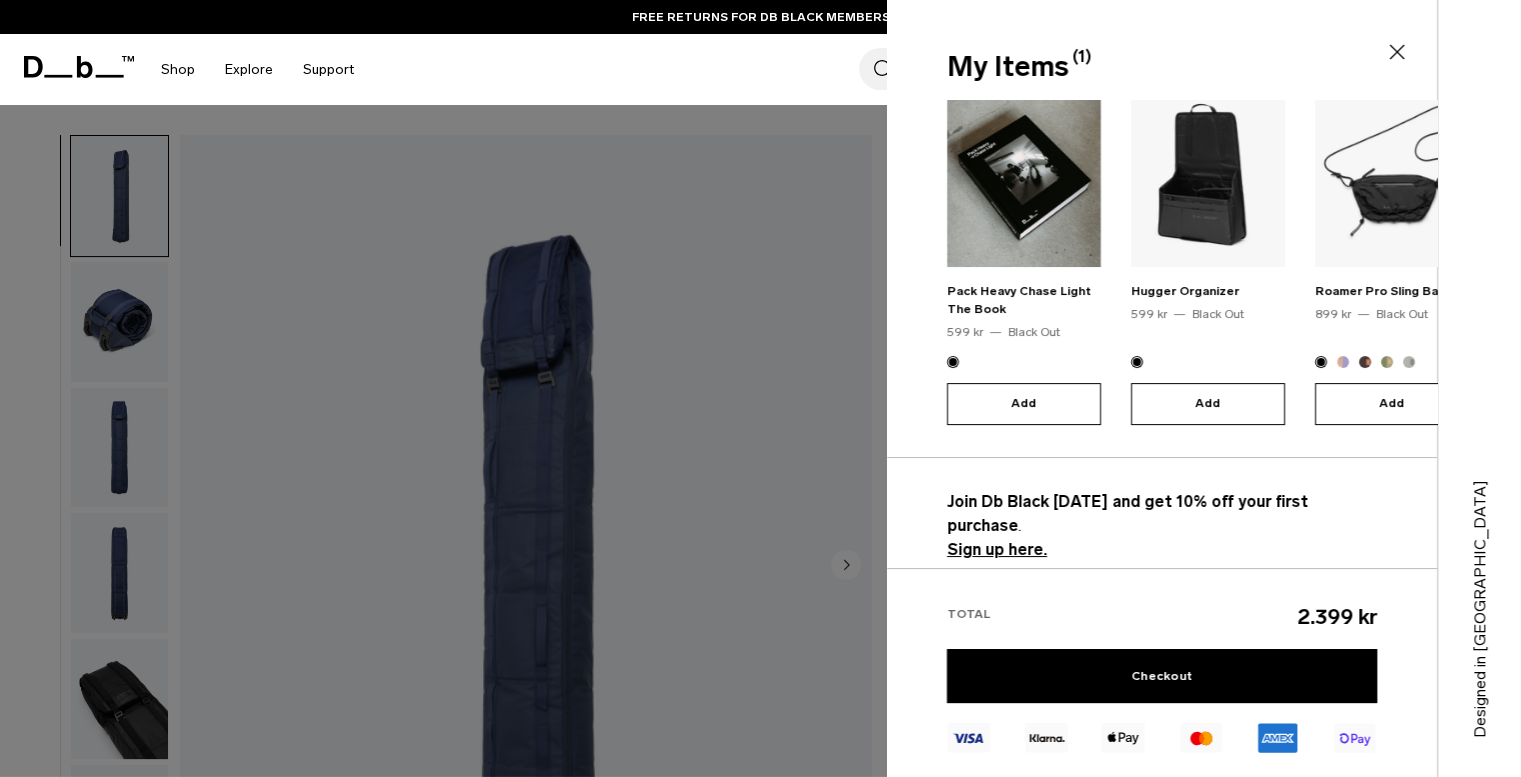 click at bounding box center (760, 388) 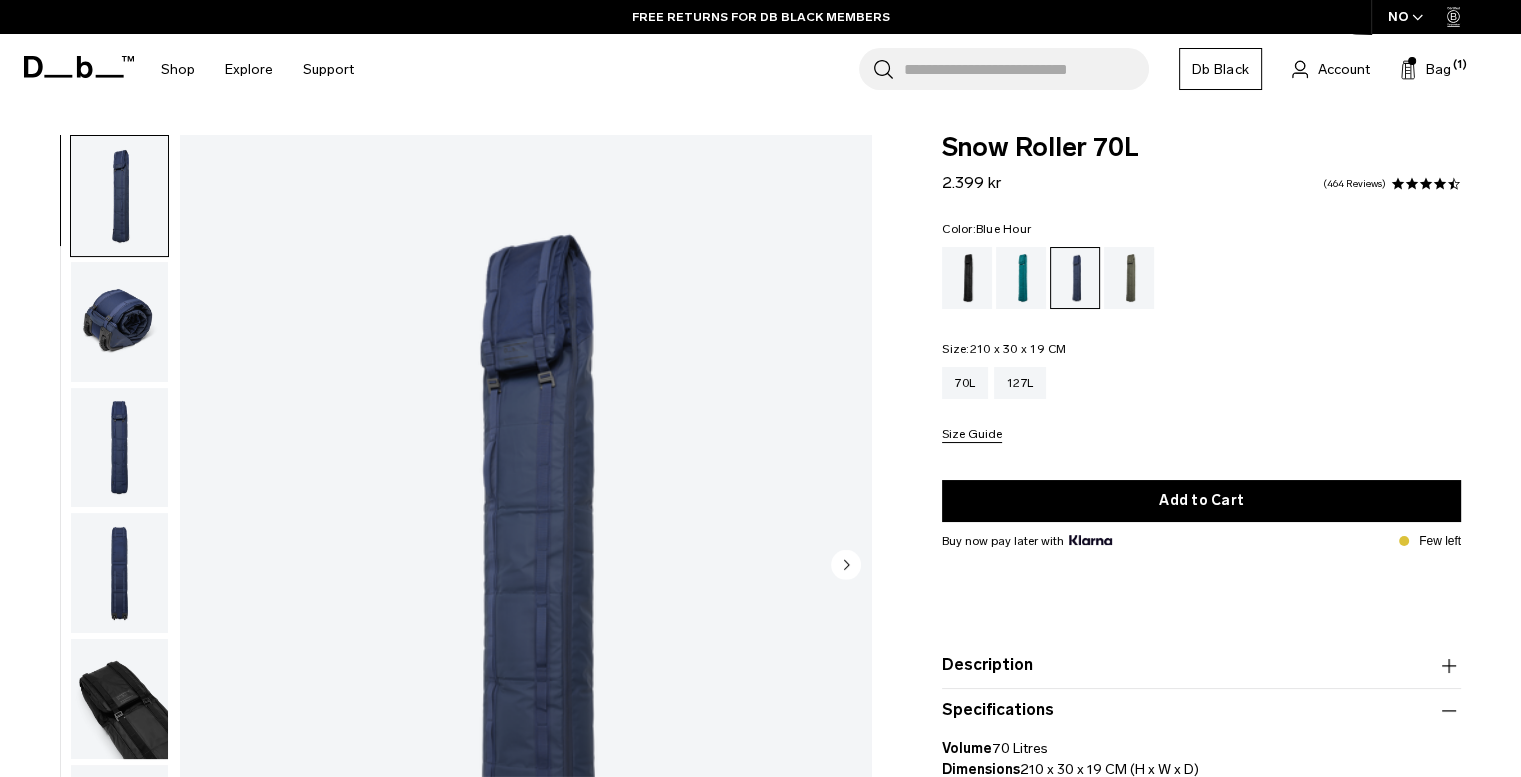 click on "NO" at bounding box center (1406, 17) 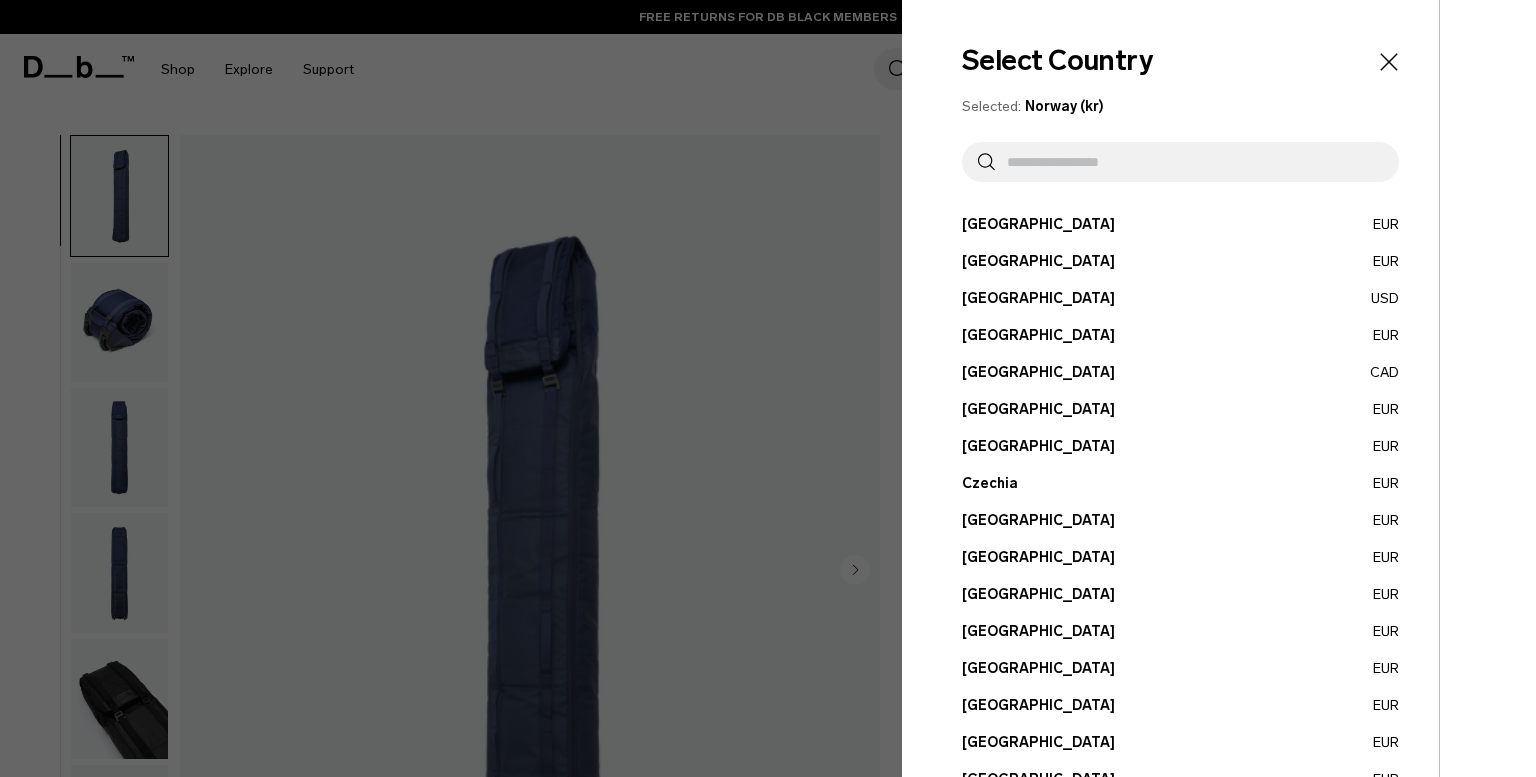 click at bounding box center (1189, 162) 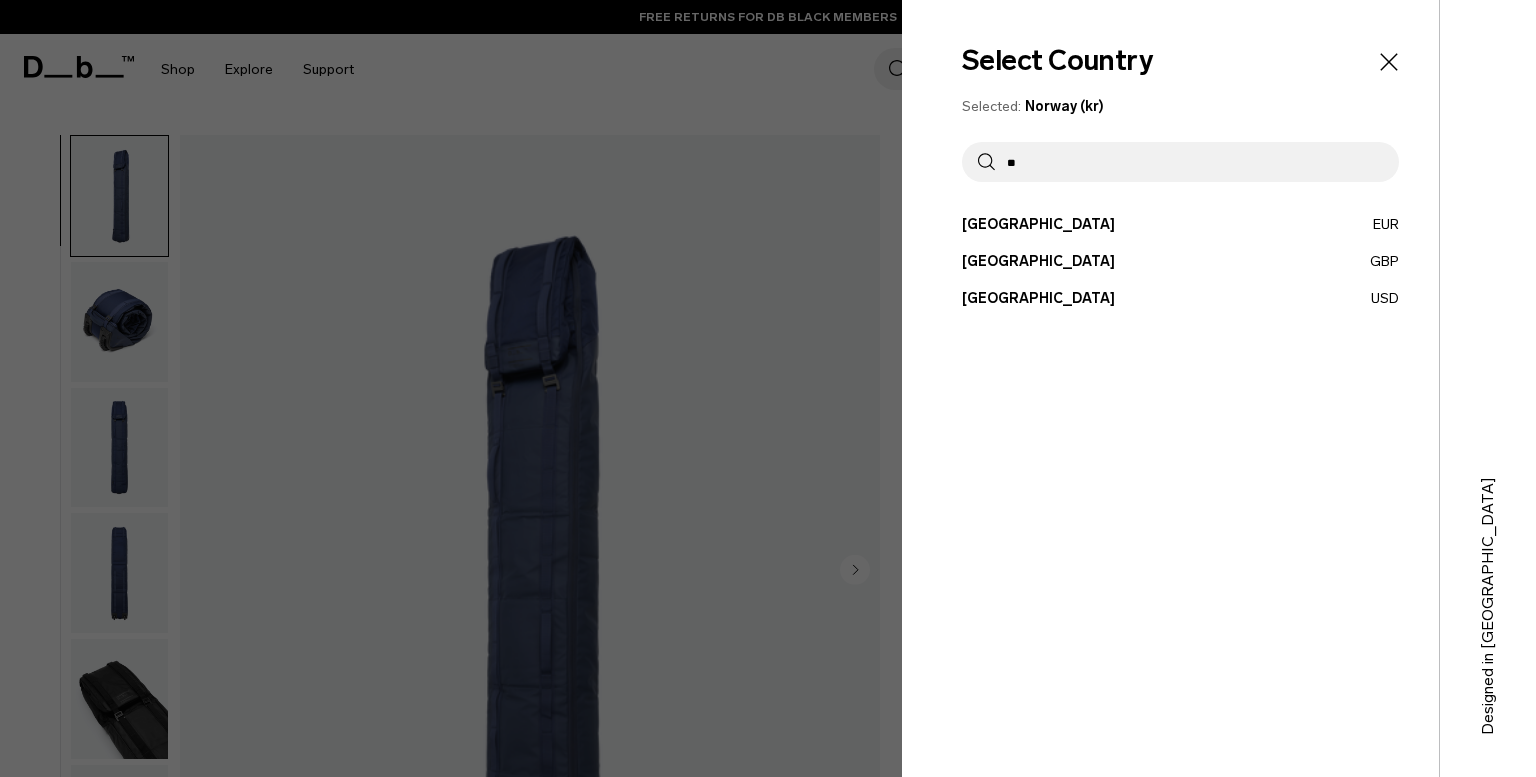 type on "**" 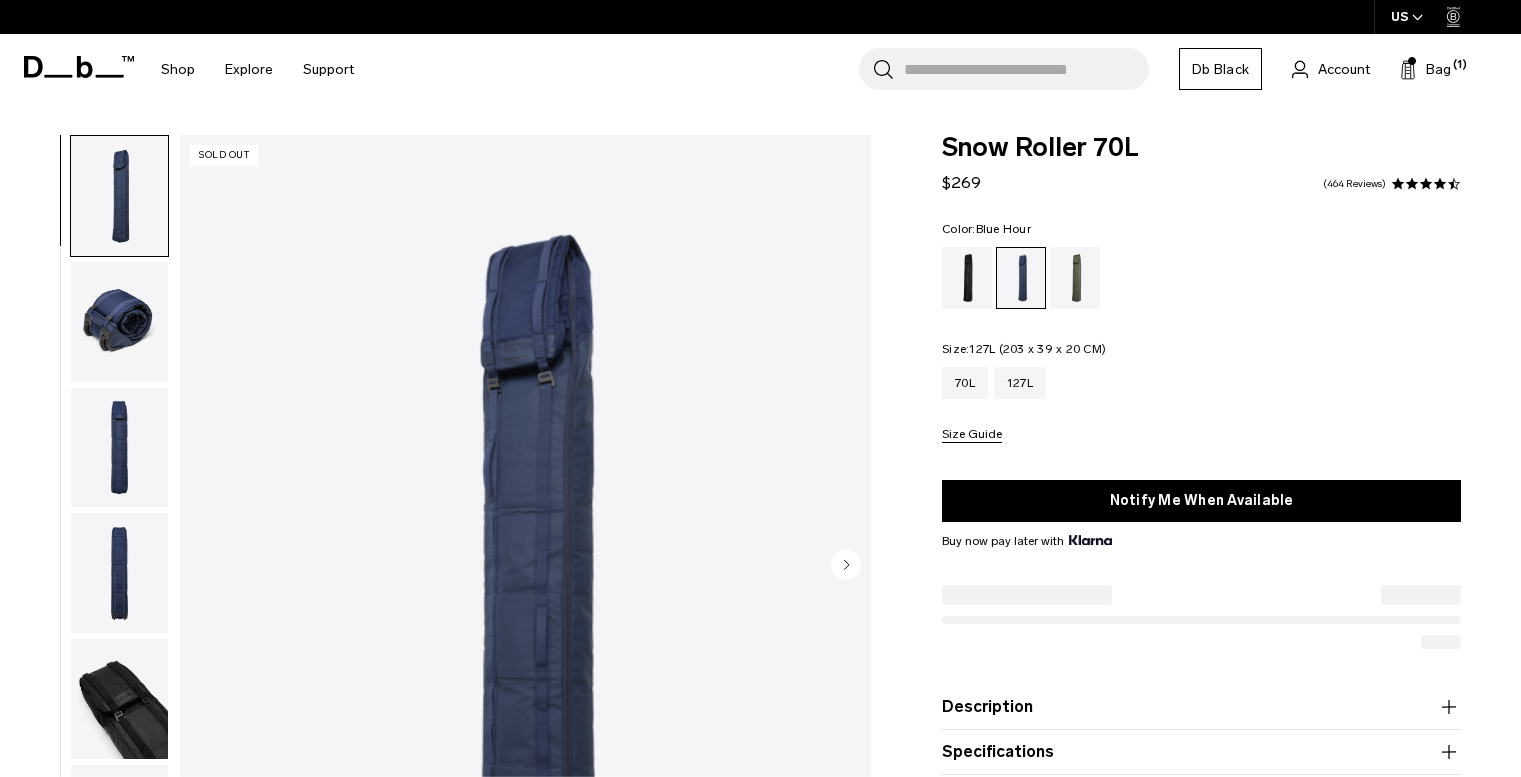 scroll, scrollTop: 0, scrollLeft: 0, axis: both 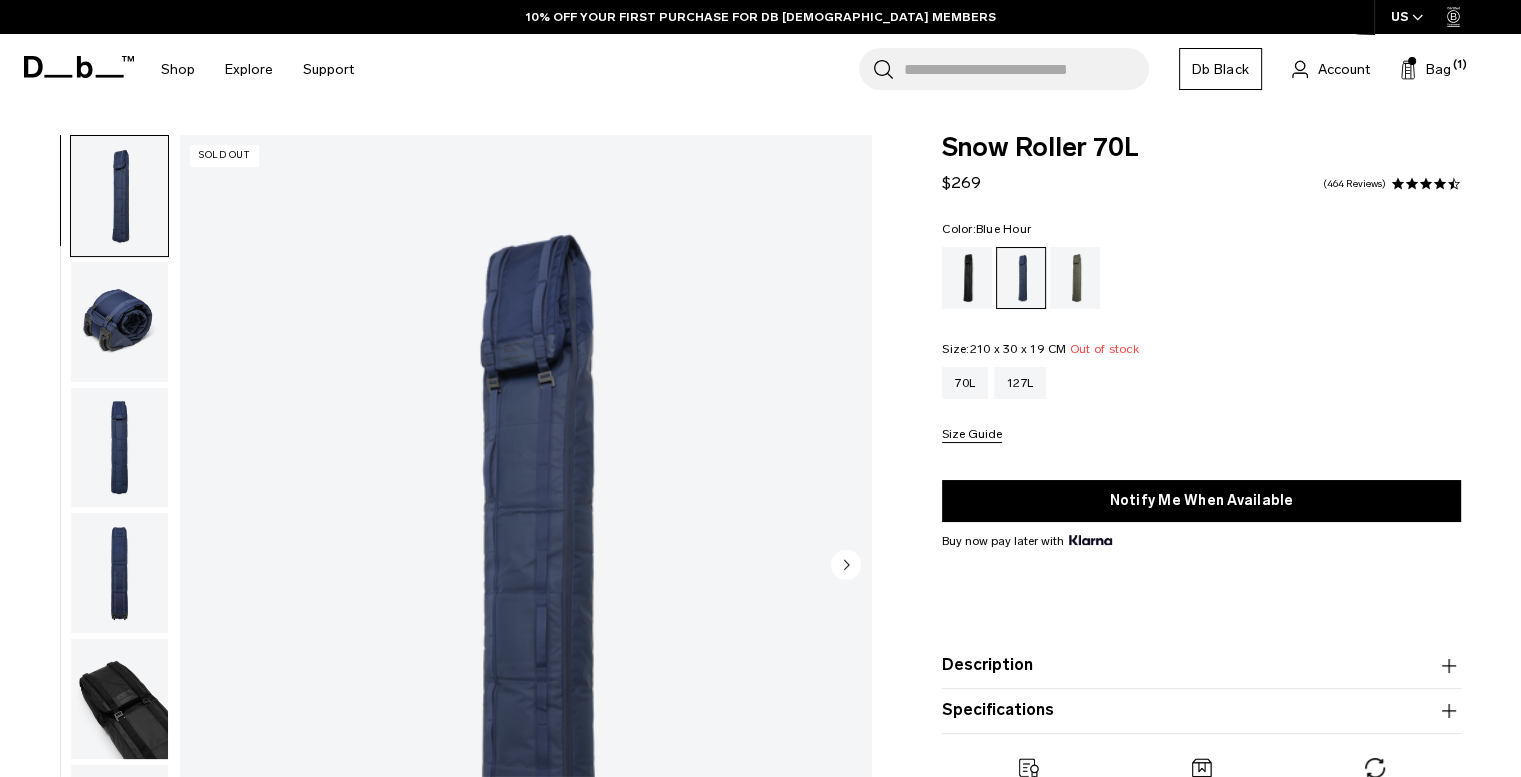 drag, startPoint x: 947, startPoint y: 187, endPoint x: 1004, endPoint y: 184, distance: 57.07889 